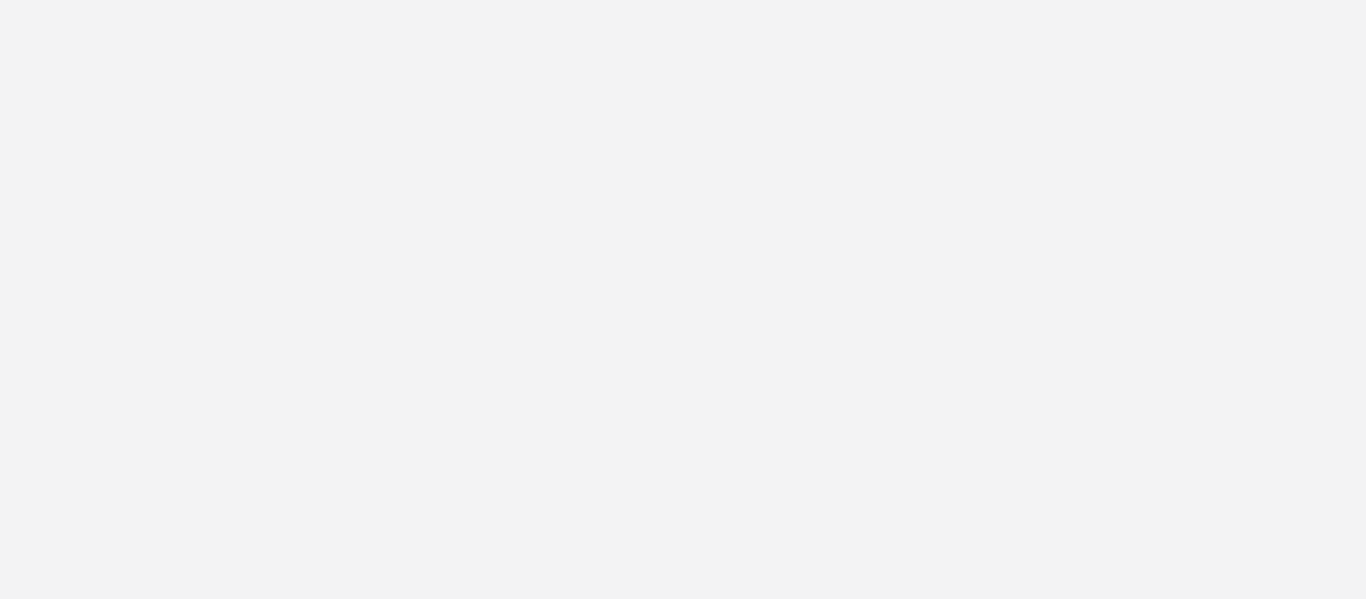 scroll, scrollTop: 0, scrollLeft: 0, axis: both 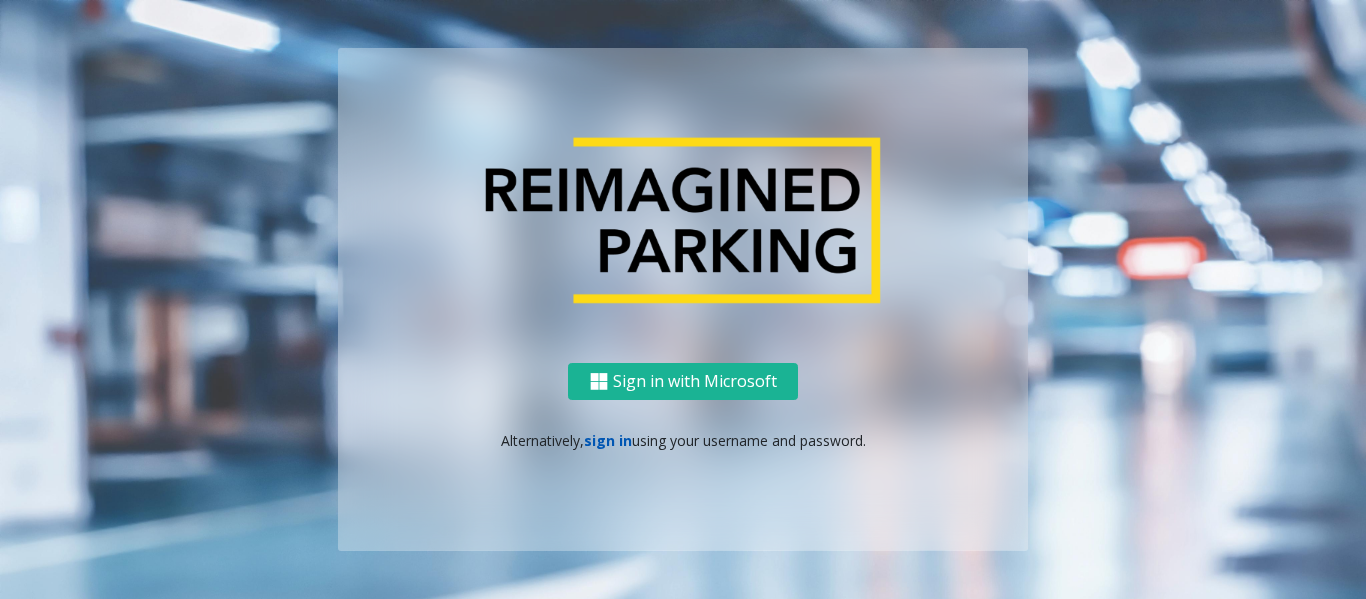 click on "sign in" 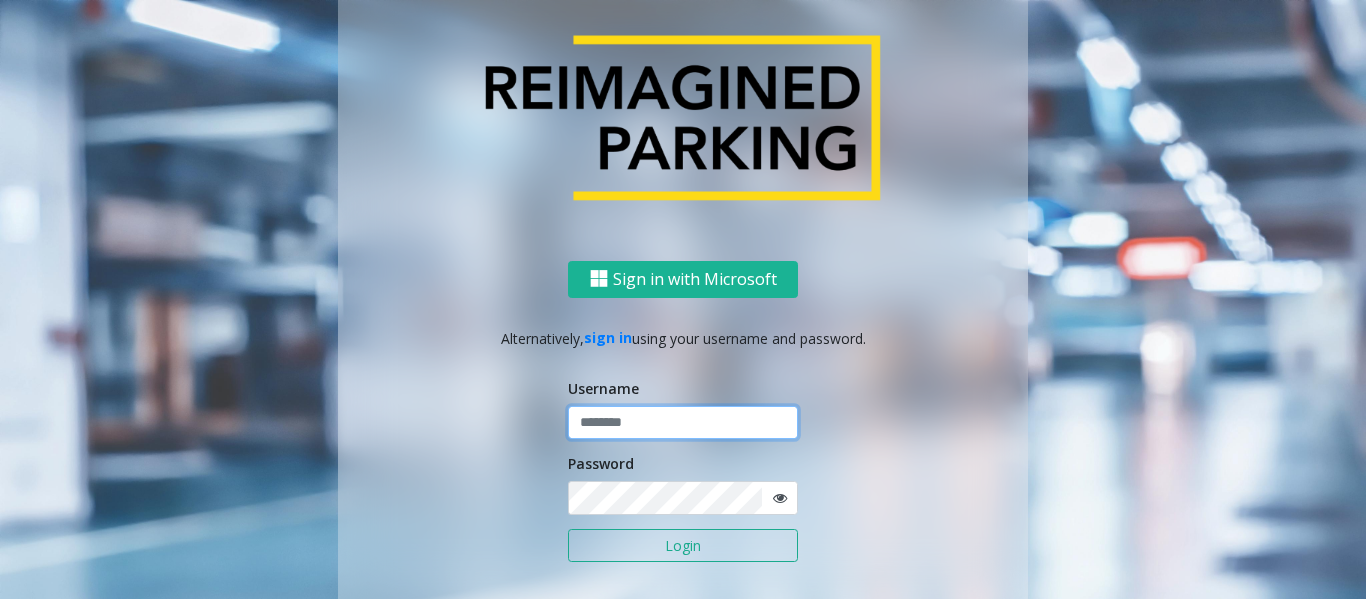 click 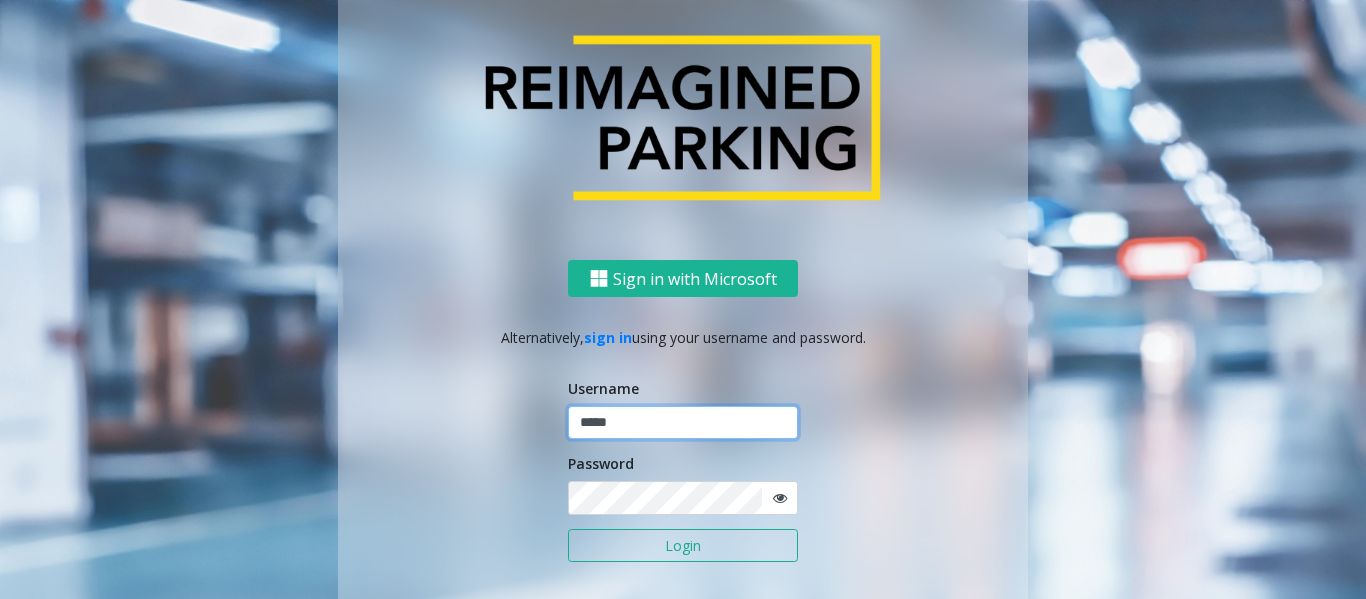 type on "*****" 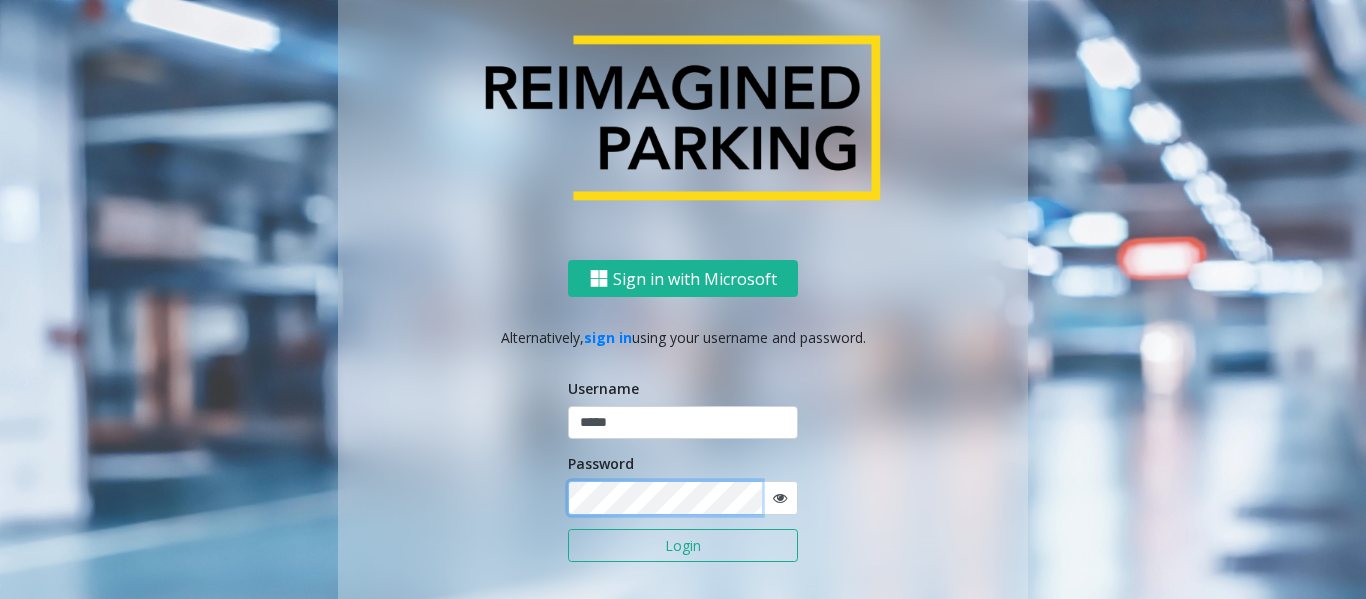 click on "Login" 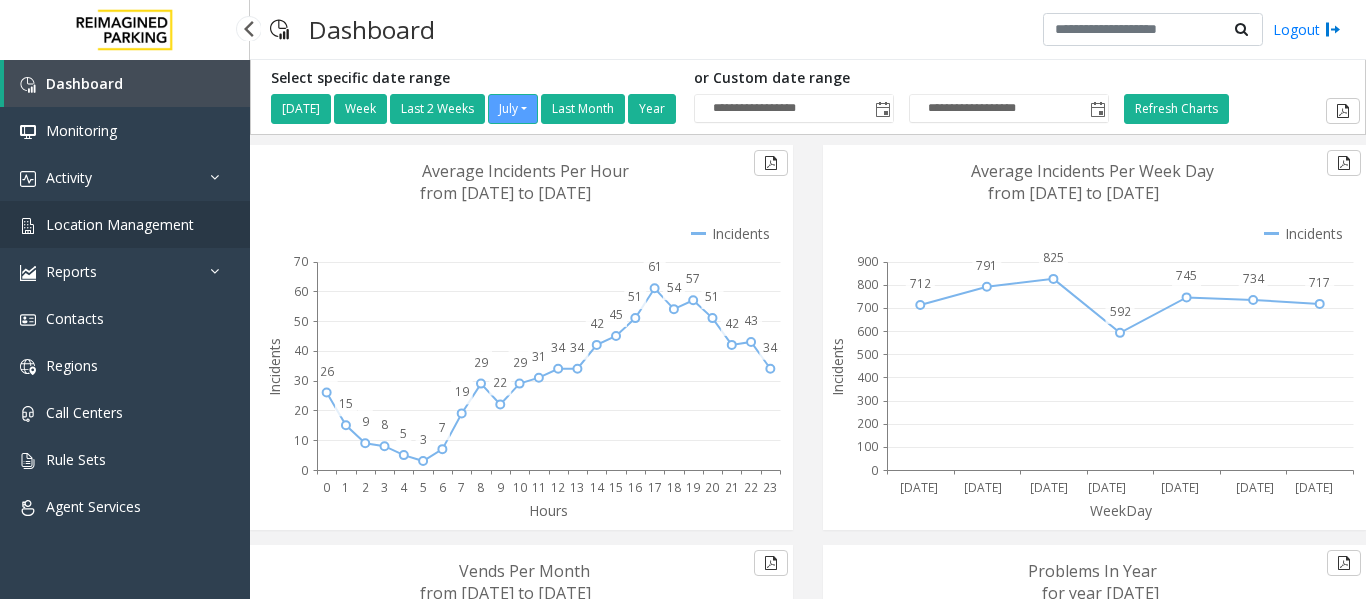 click on "Location Management" at bounding box center (120, 224) 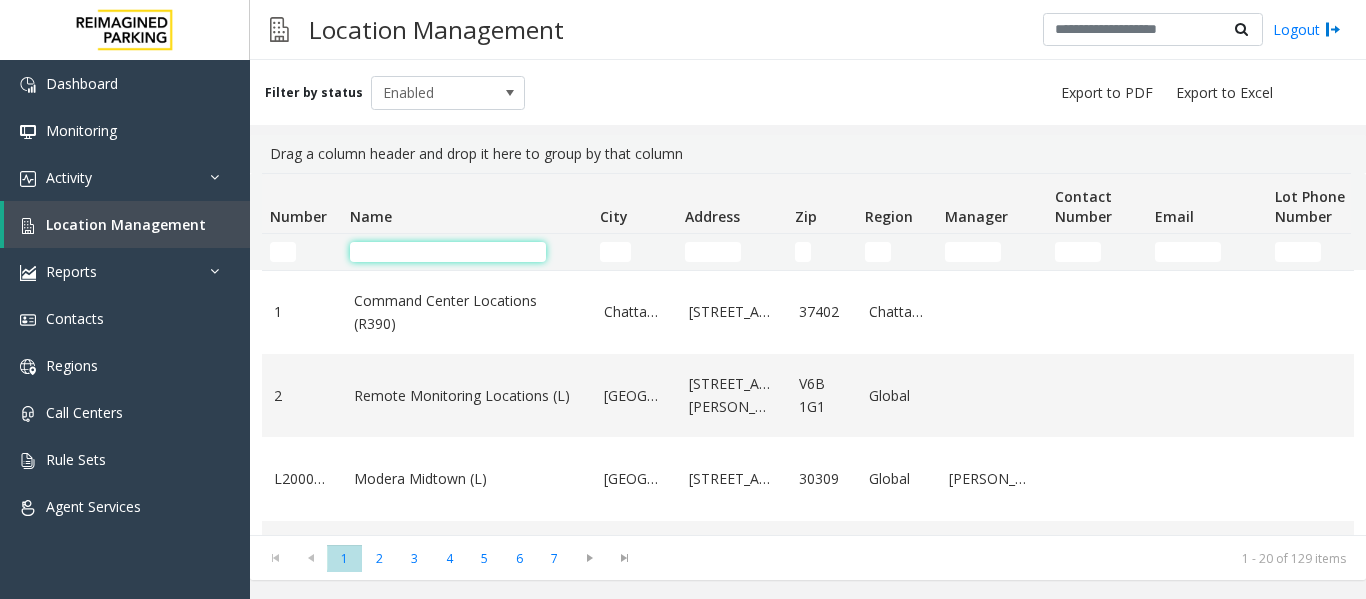 click 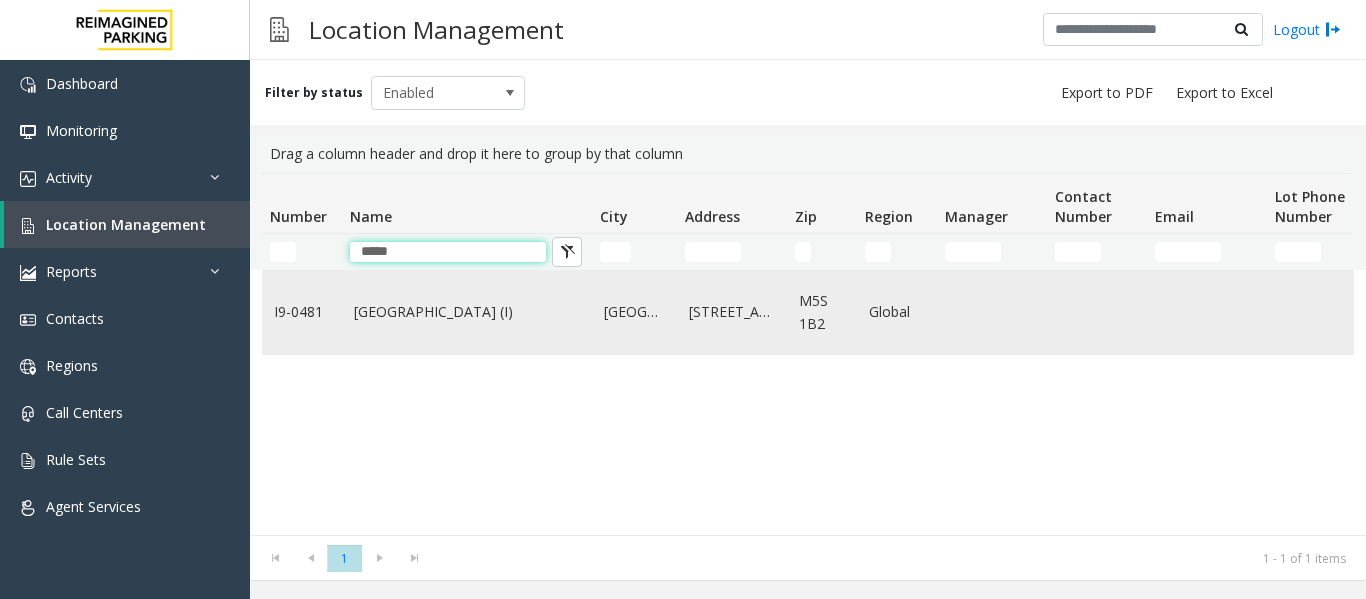 type on "*****" 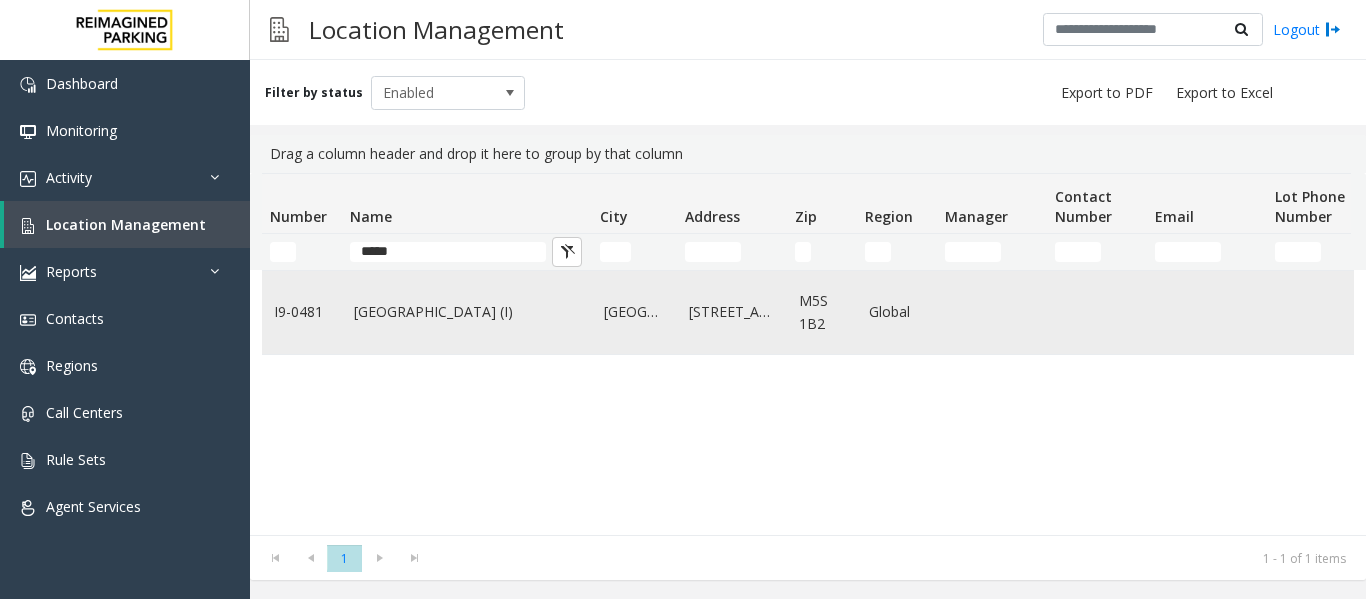 click on "Women's College Hospital (I)" 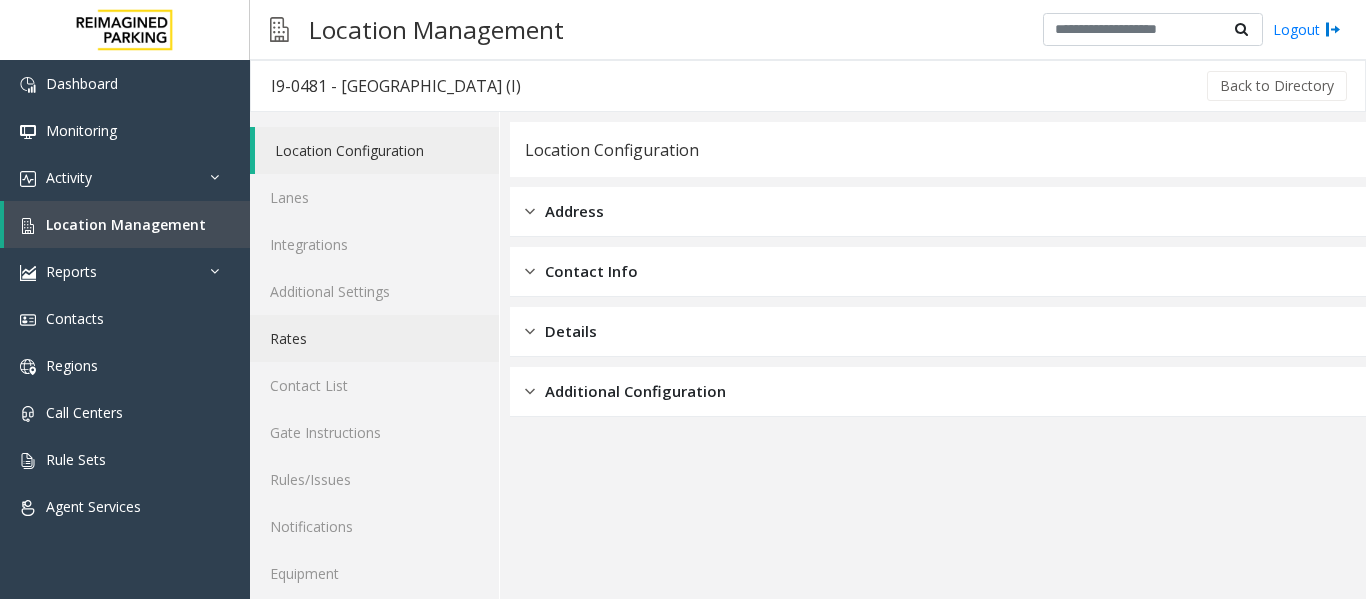 scroll, scrollTop: 60, scrollLeft: 0, axis: vertical 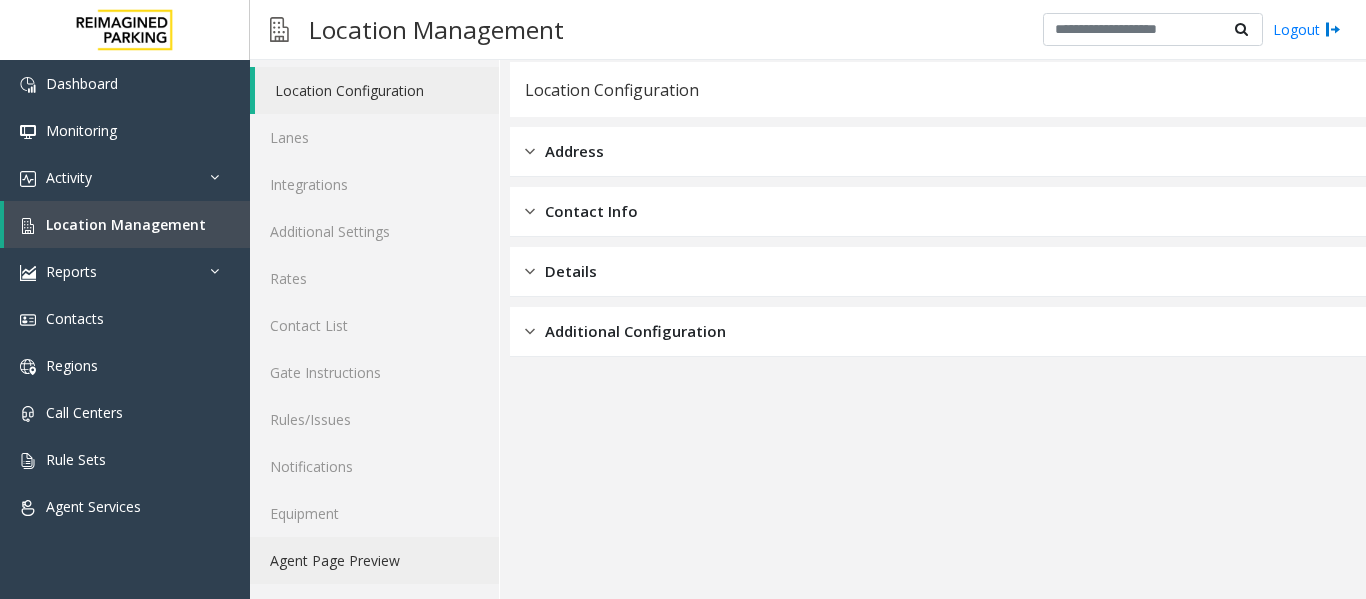 click on "Agent Page Preview" 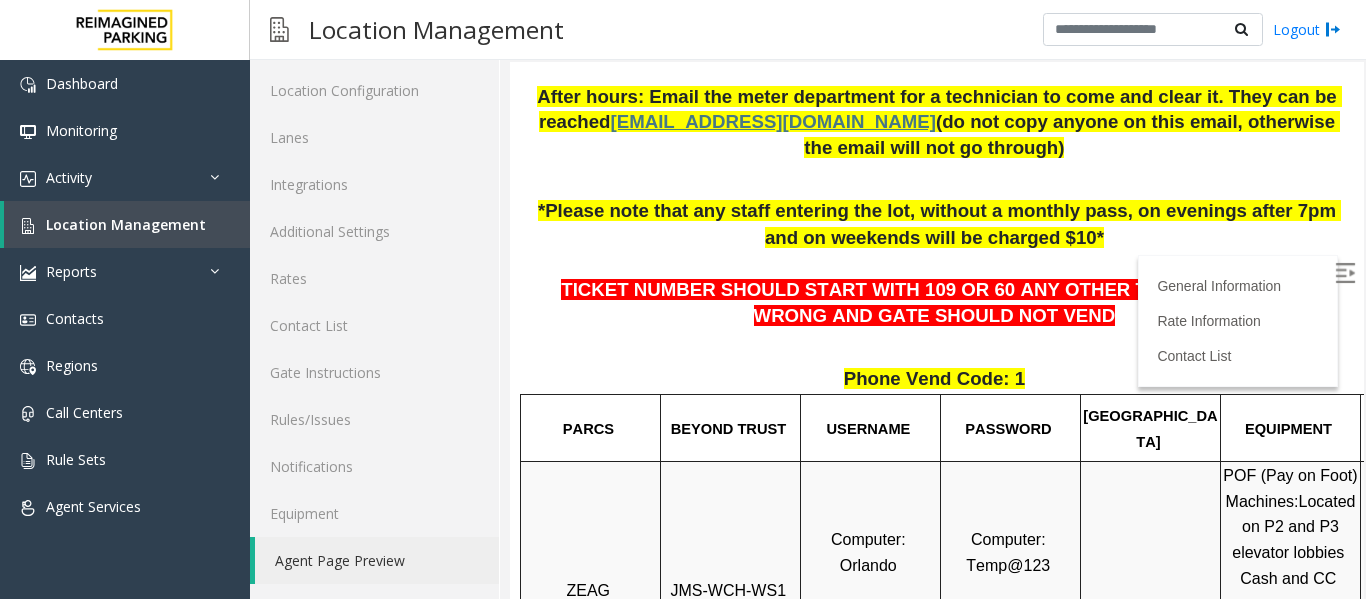 scroll, scrollTop: 300, scrollLeft: 0, axis: vertical 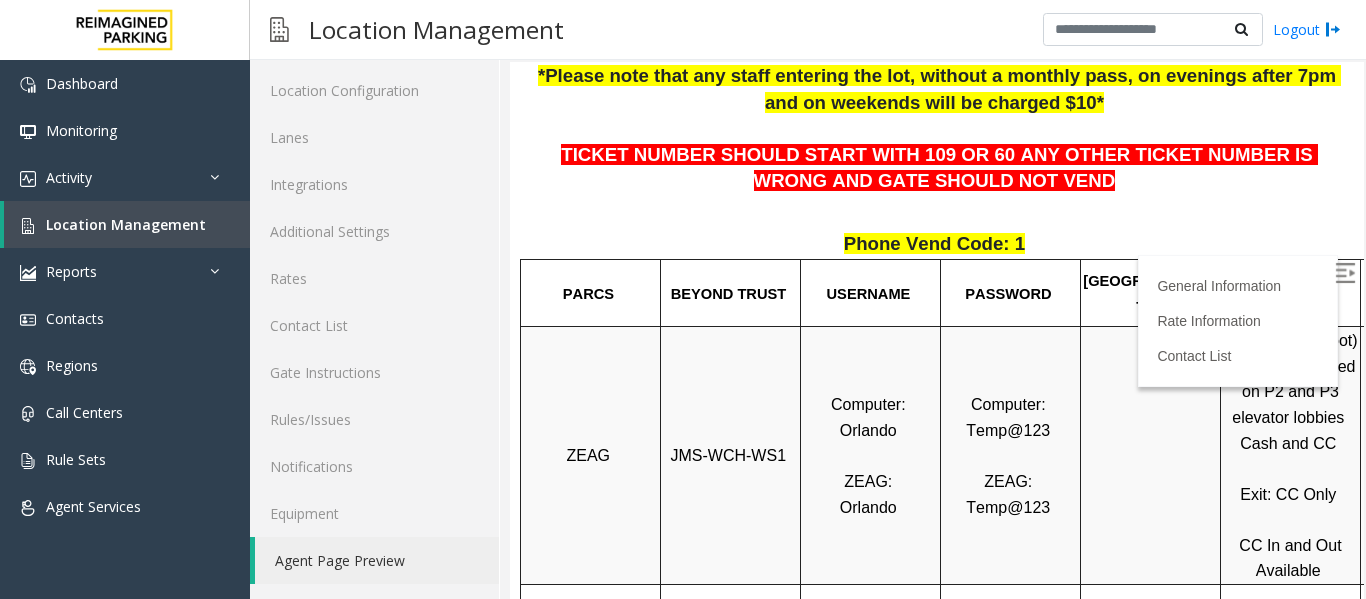 click on "JMS-WCH-WS1" at bounding box center [729, 455] 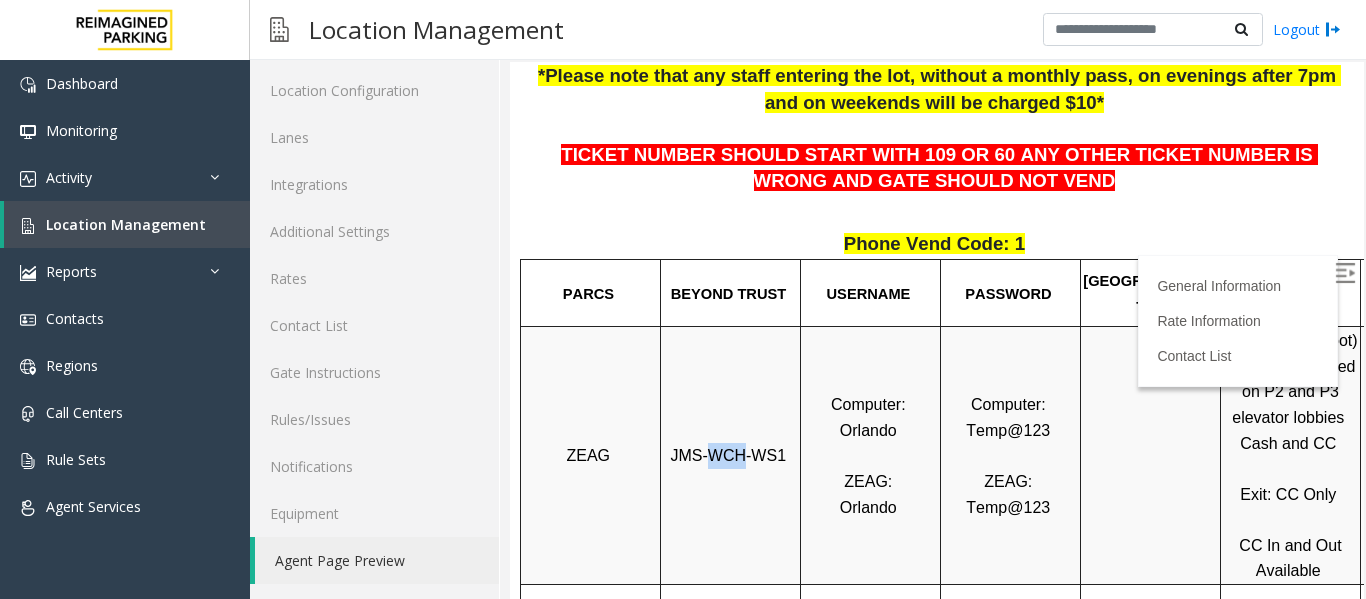 click on "JMS-WCH-WS1" at bounding box center (729, 455) 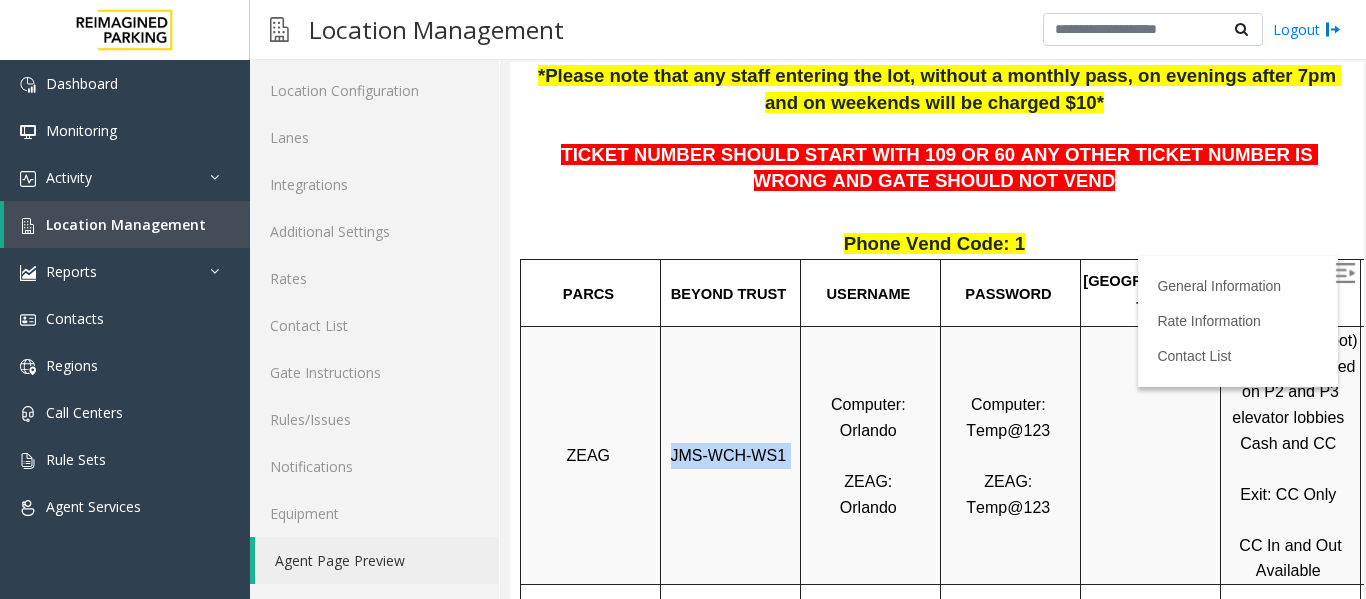 click on "JMS-WCH-WS1" at bounding box center [729, 455] 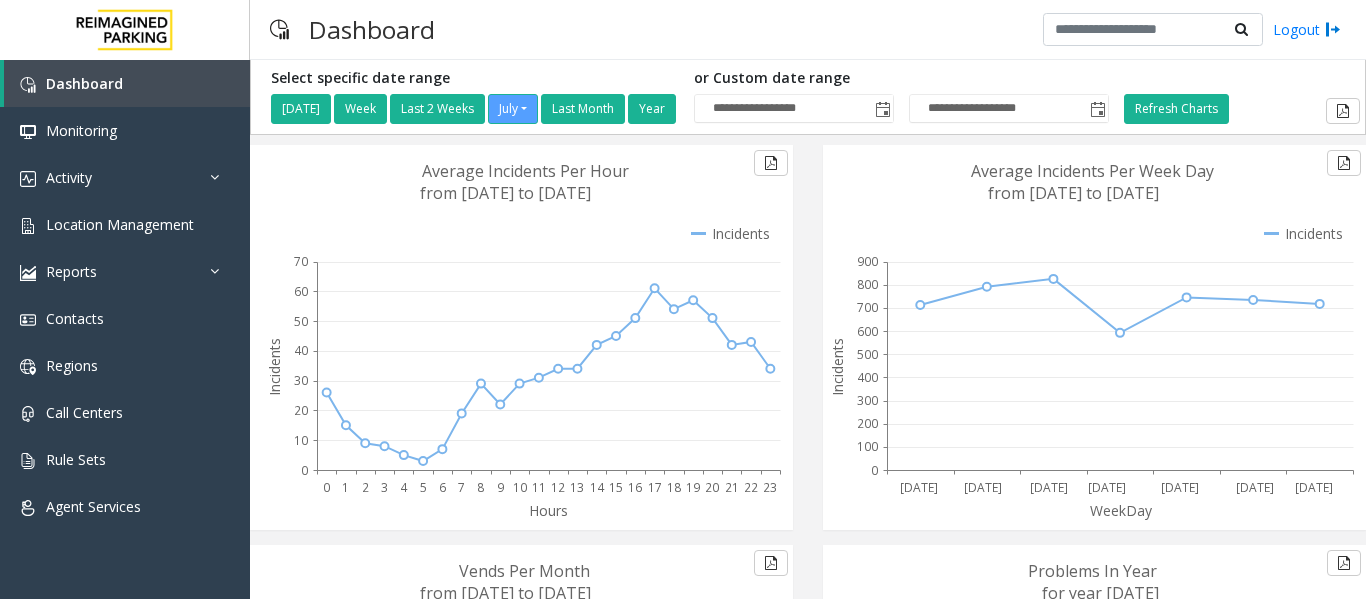 scroll, scrollTop: 0, scrollLeft: 0, axis: both 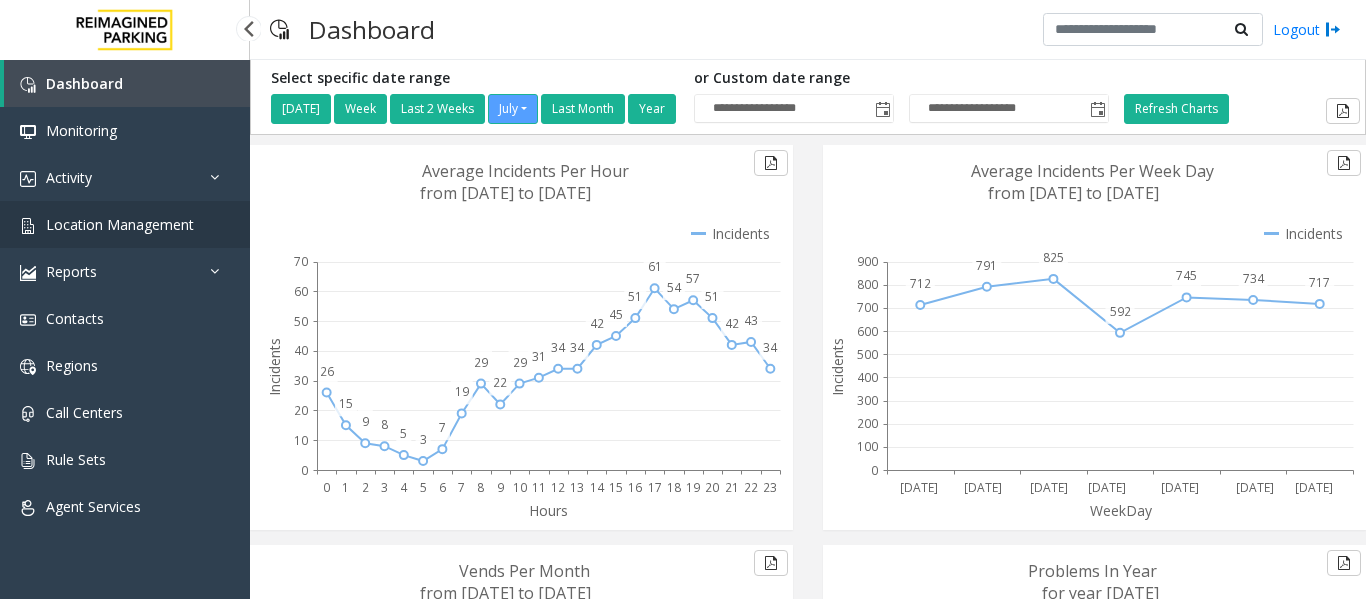 click on "Location Management" at bounding box center (125, 224) 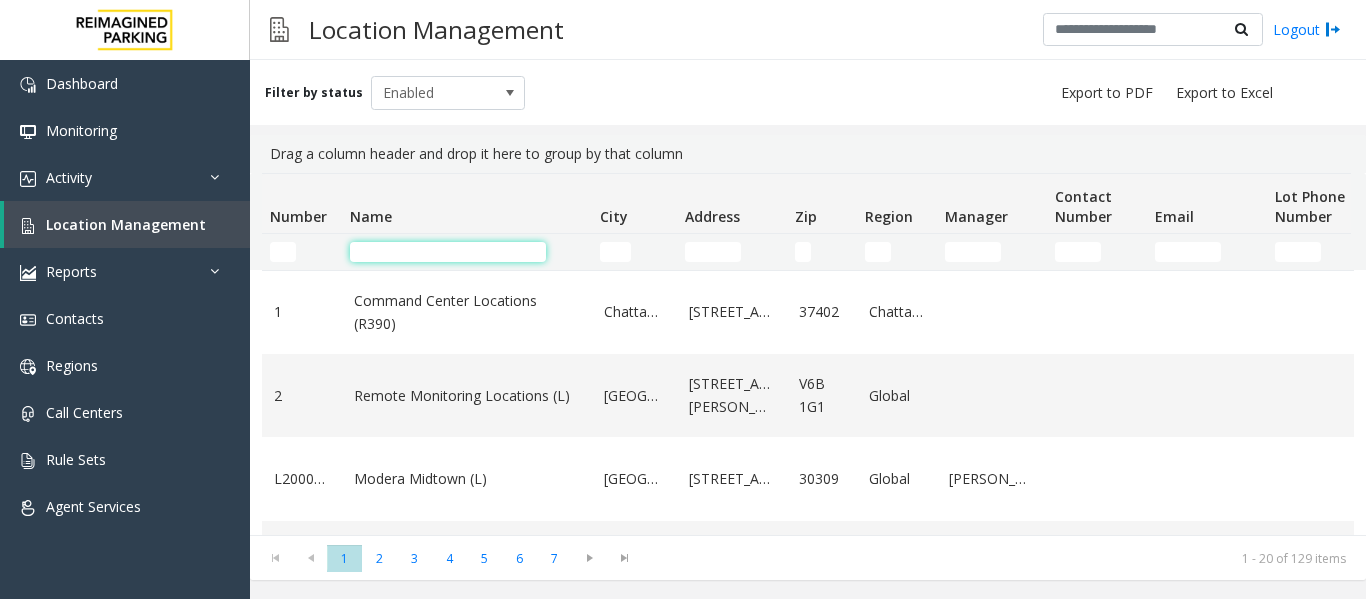 click 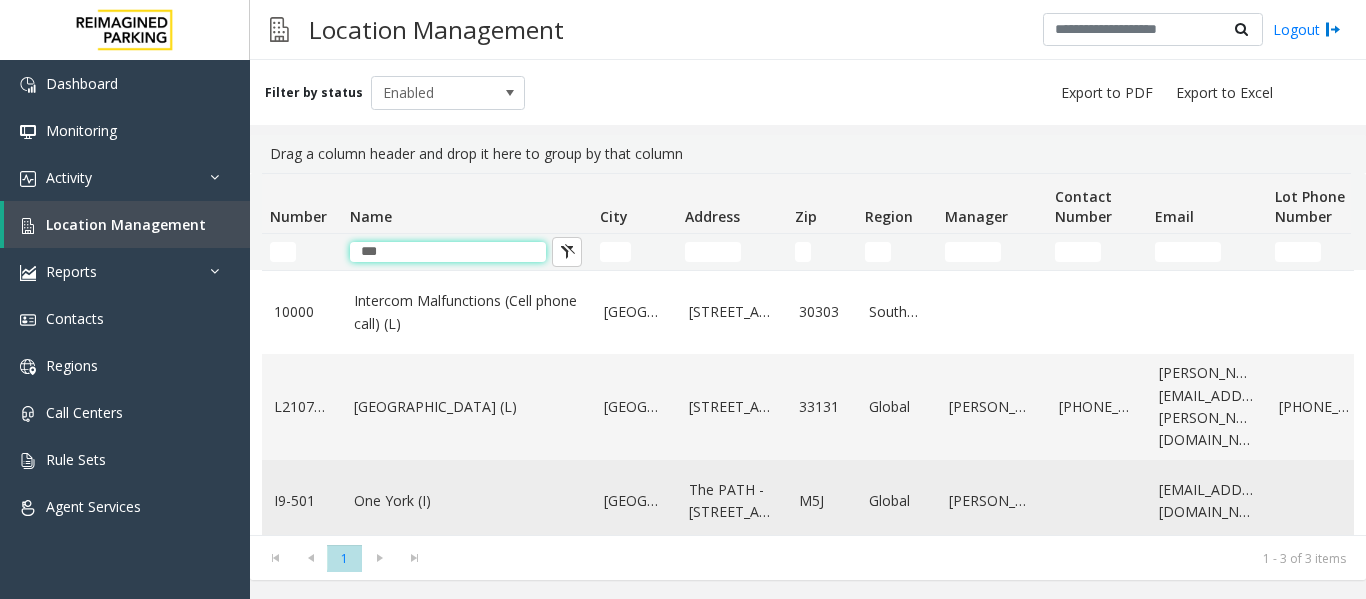 type on "***" 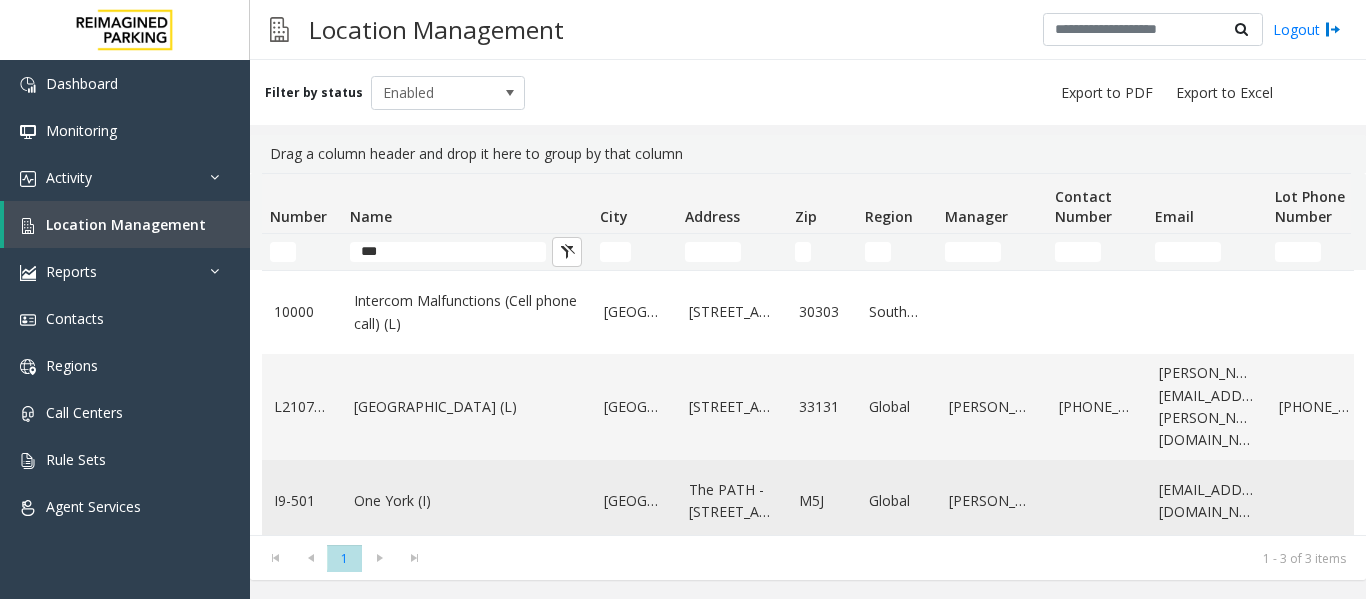 click on "One York (I)" 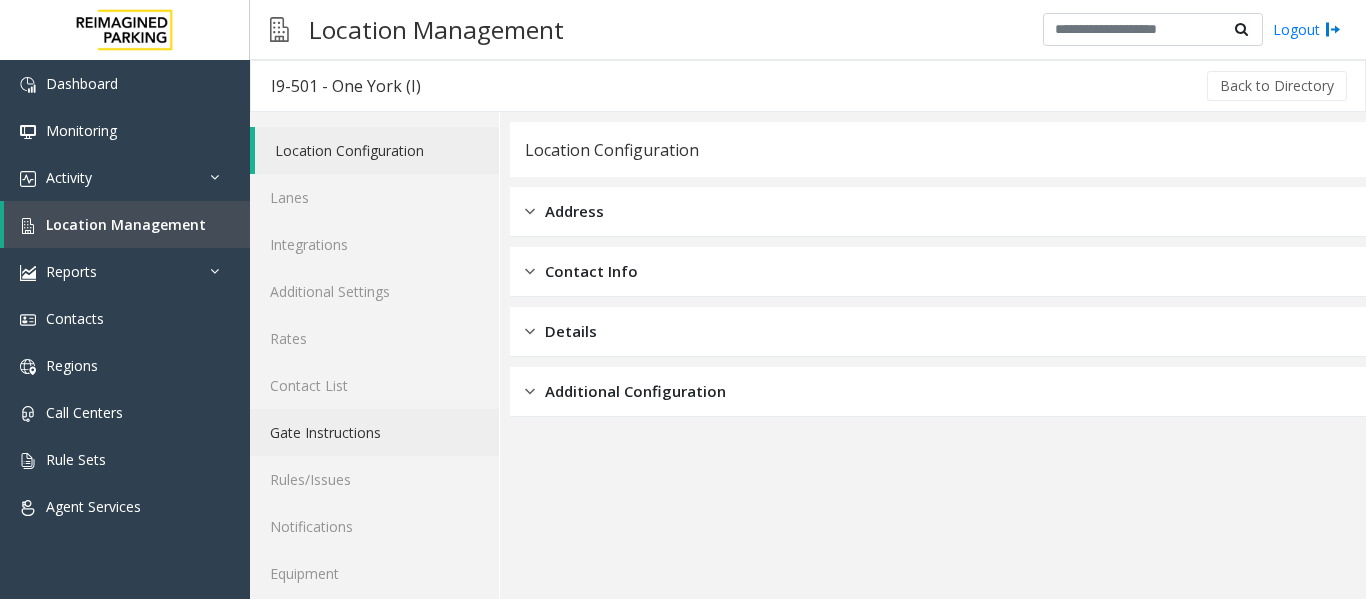 scroll, scrollTop: 60, scrollLeft: 0, axis: vertical 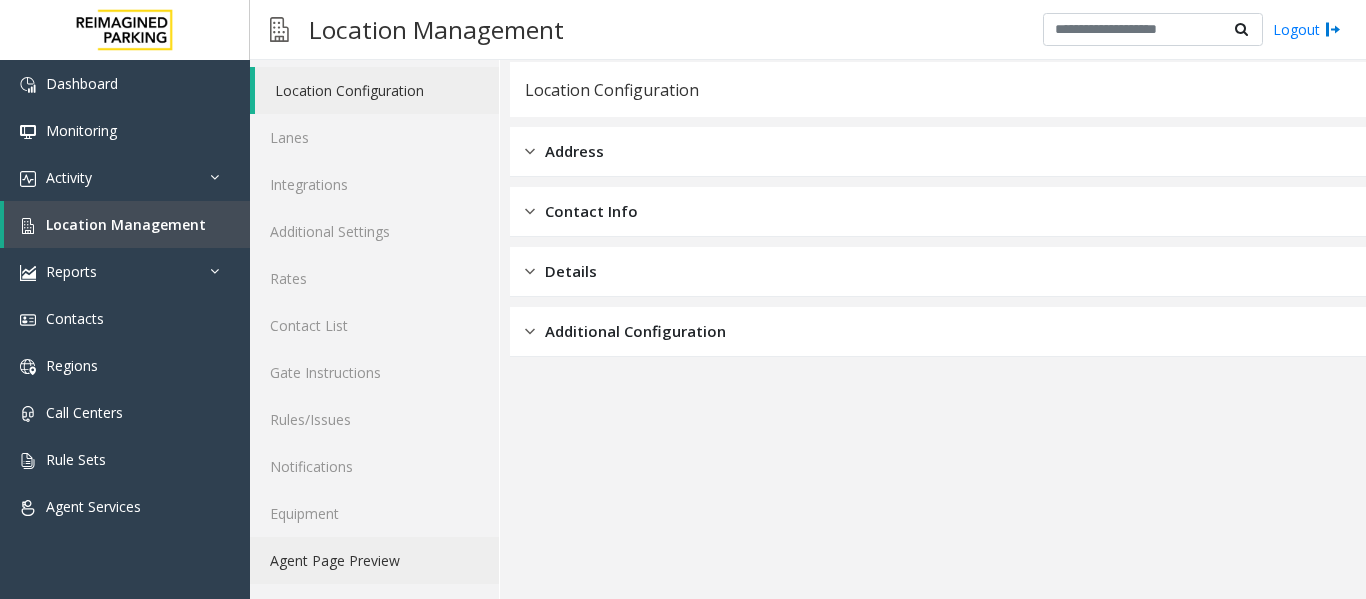 click on "Agent Page Preview" 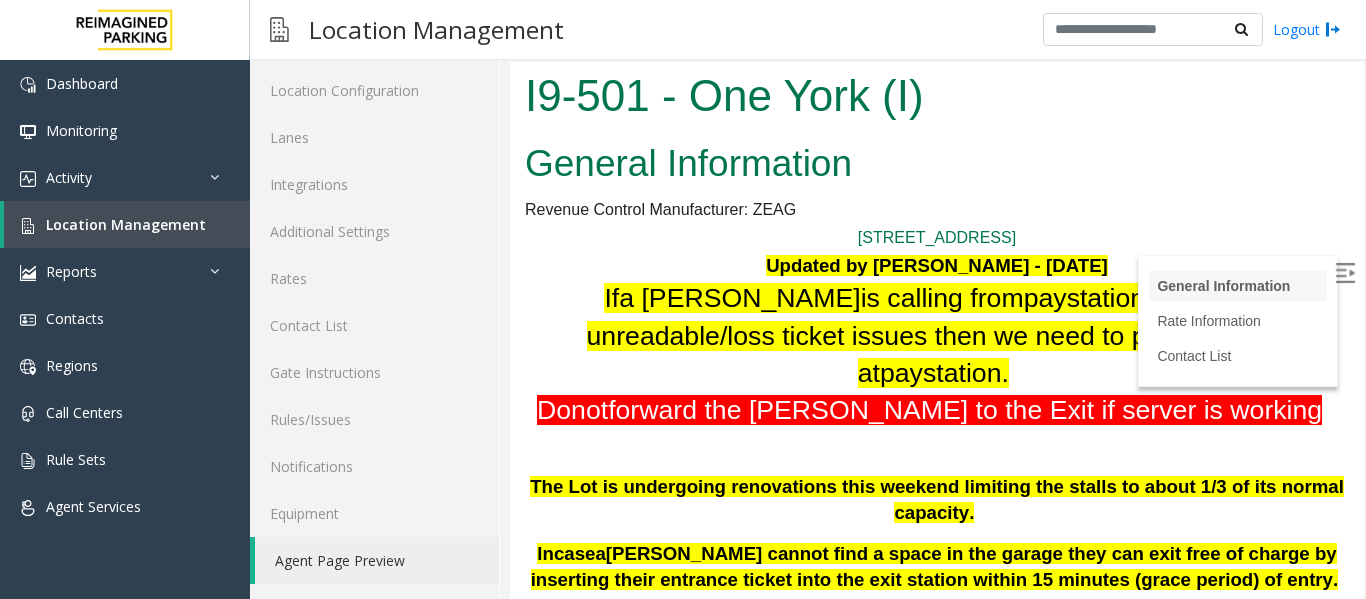 scroll, scrollTop: 0, scrollLeft: 0, axis: both 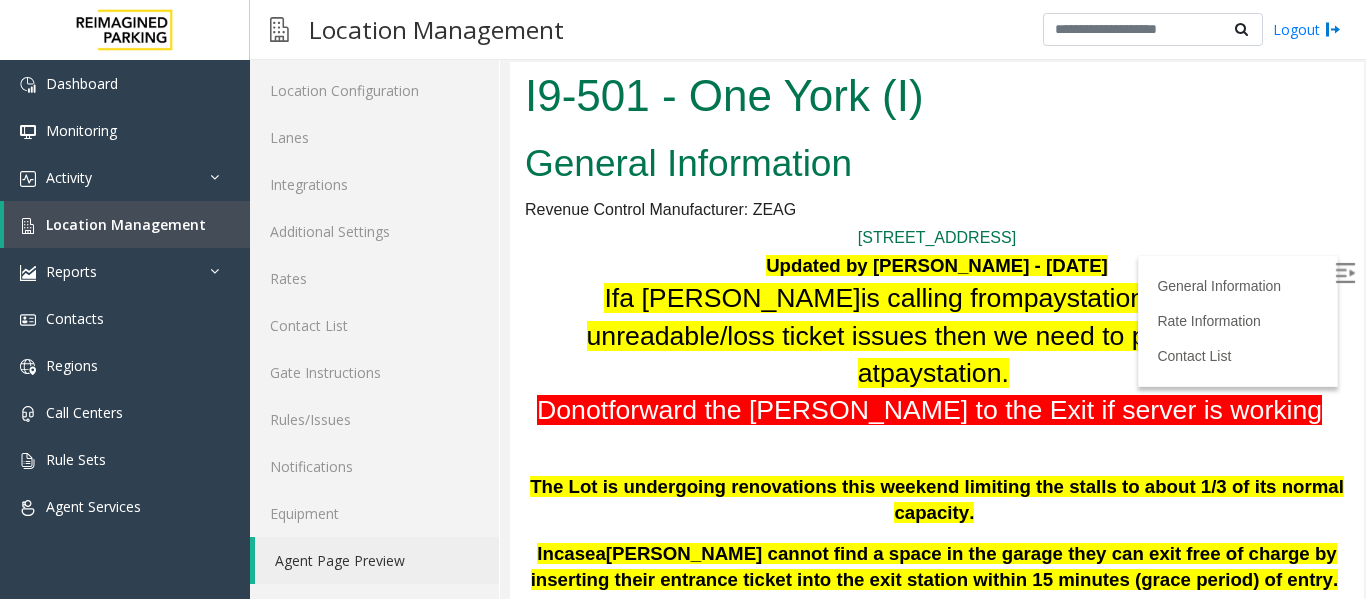 click at bounding box center (1345, 273) 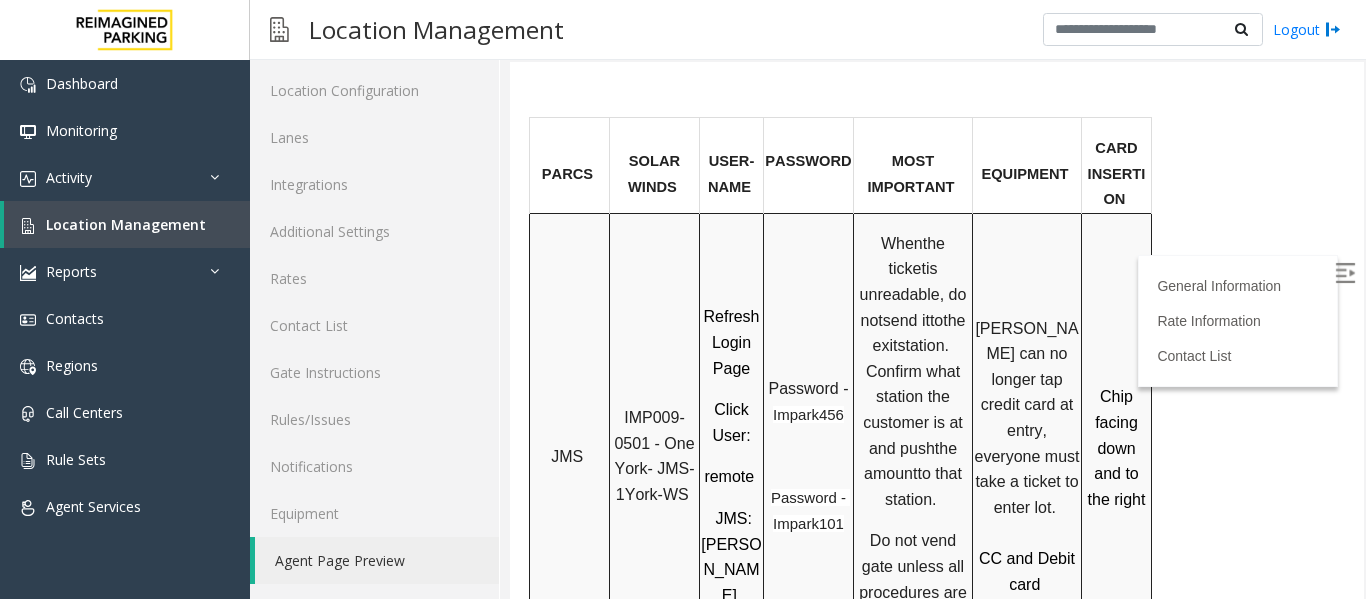 scroll, scrollTop: 1400, scrollLeft: 0, axis: vertical 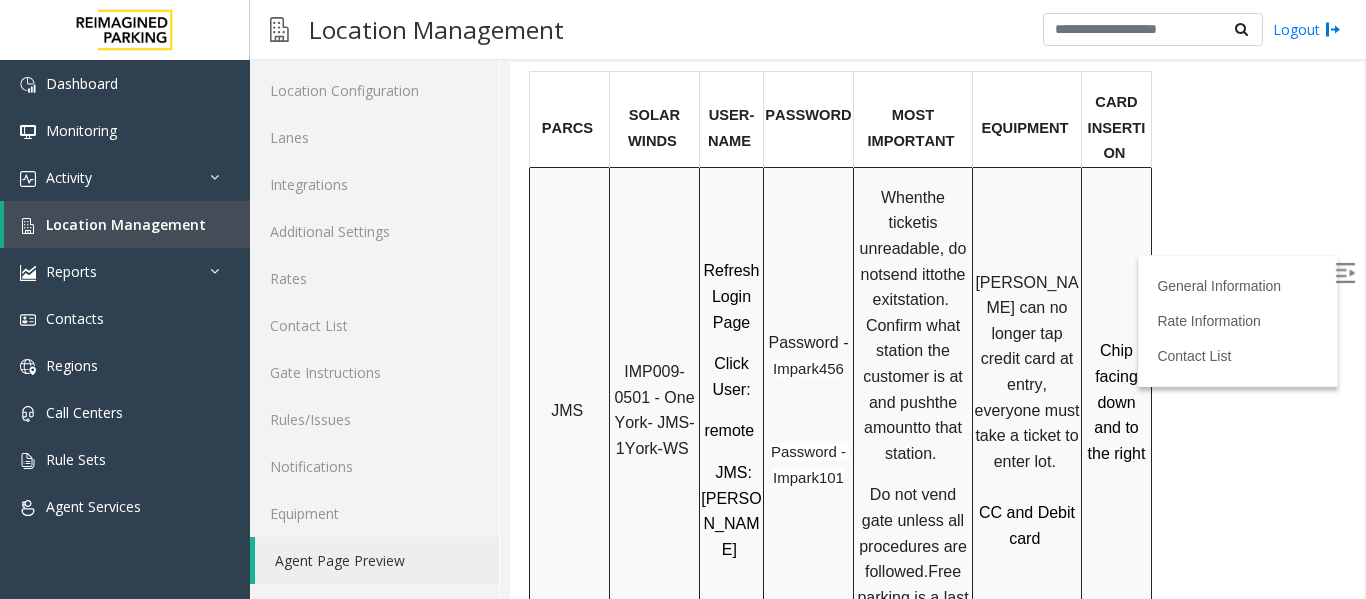 click on "IMP009-0501 - One York- JMS-1York-WS" at bounding box center (656, 410) 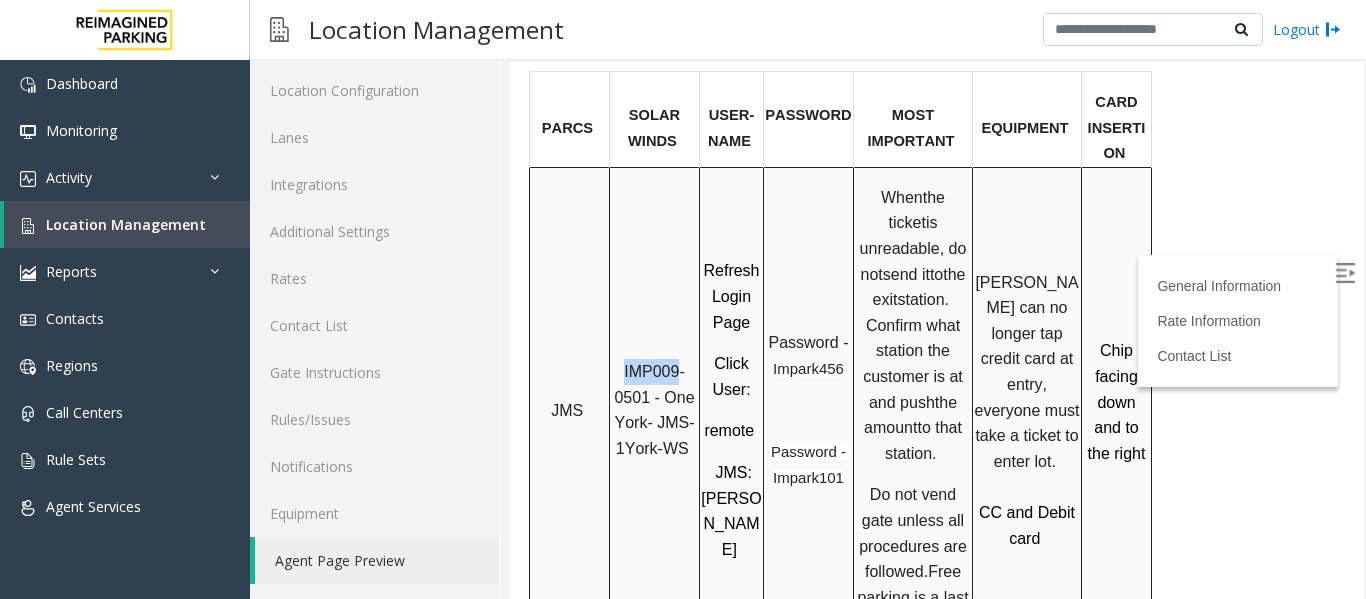click on "IMP009-0501 - One York- JMS-1York-WS" at bounding box center [656, 410] 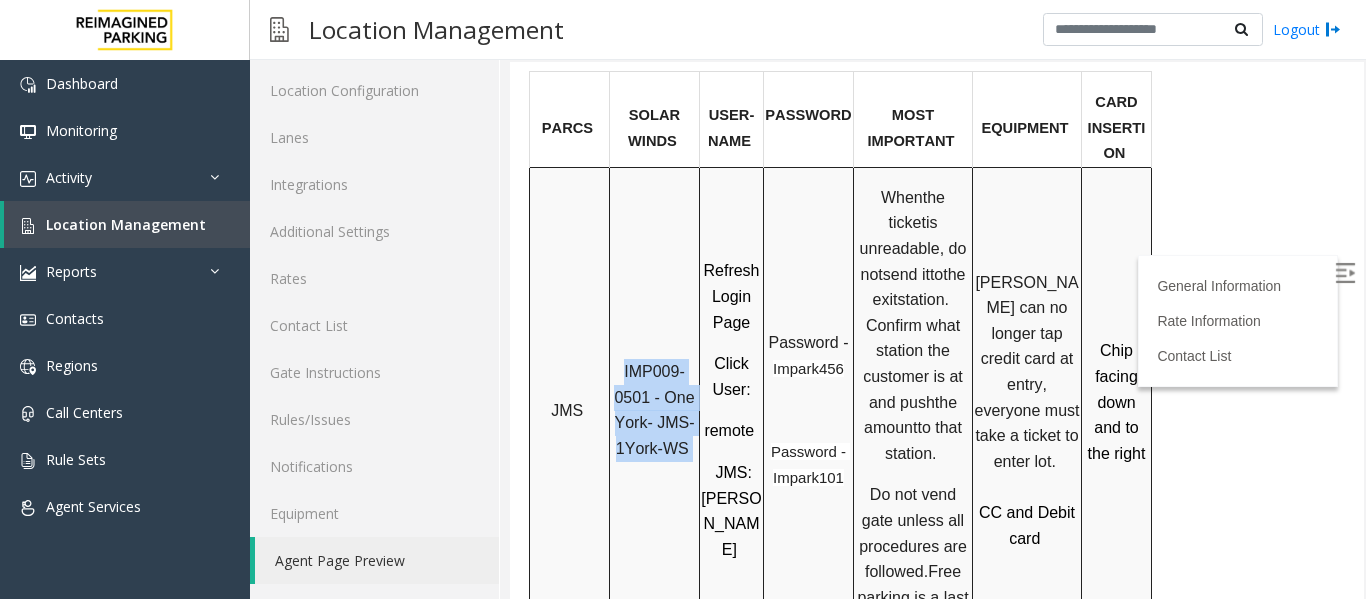 click on "IMP009-0501 - One York- JMS-1York-WS" at bounding box center (656, 410) 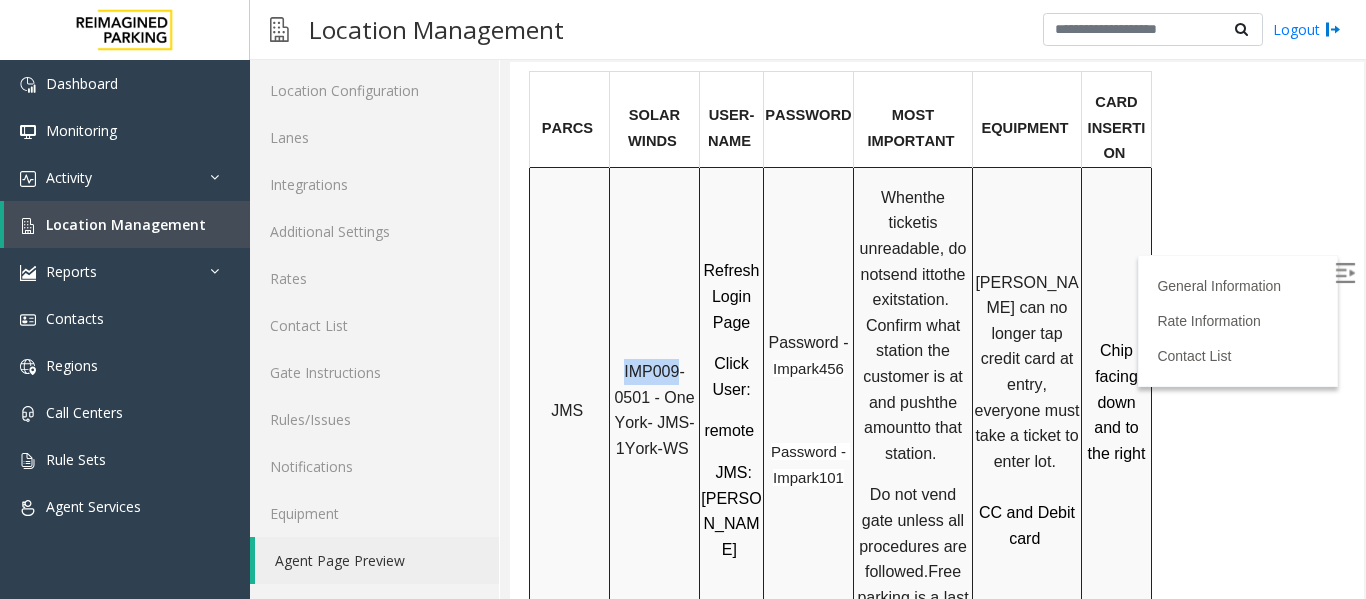 click on "IMP009-0501 - One York- JMS-1York-WS" at bounding box center [656, 410] 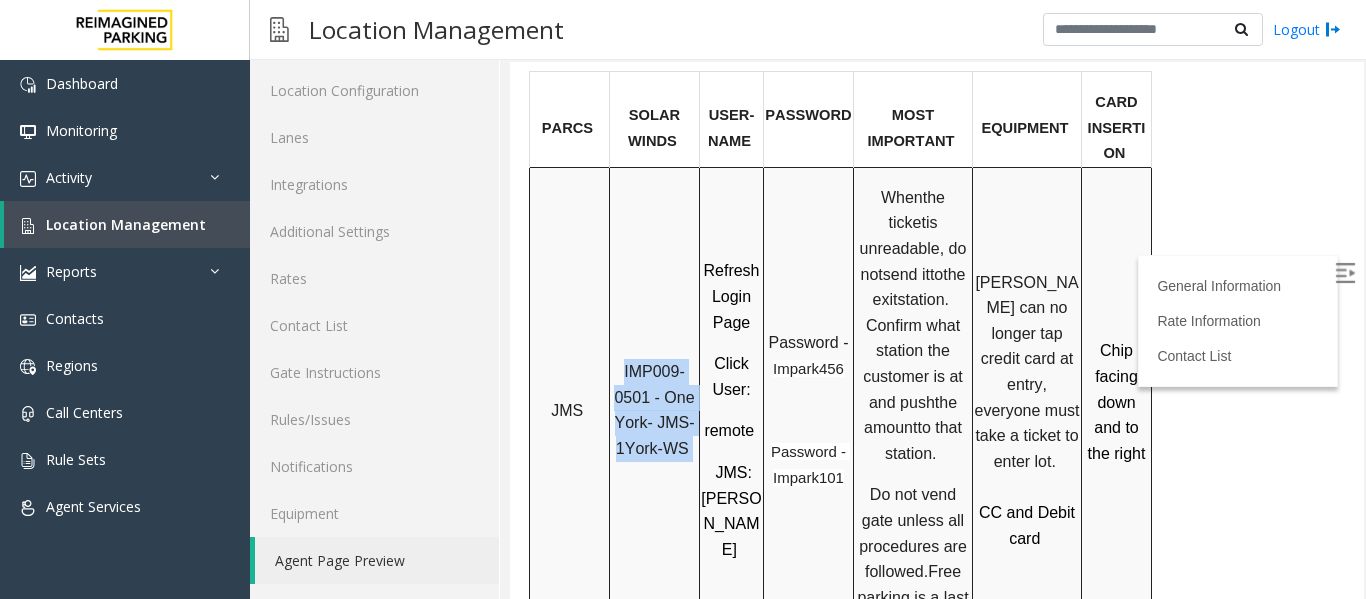 click on "IMP009-0501 - One York- JMS-1York-WS" at bounding box center [656, 410] 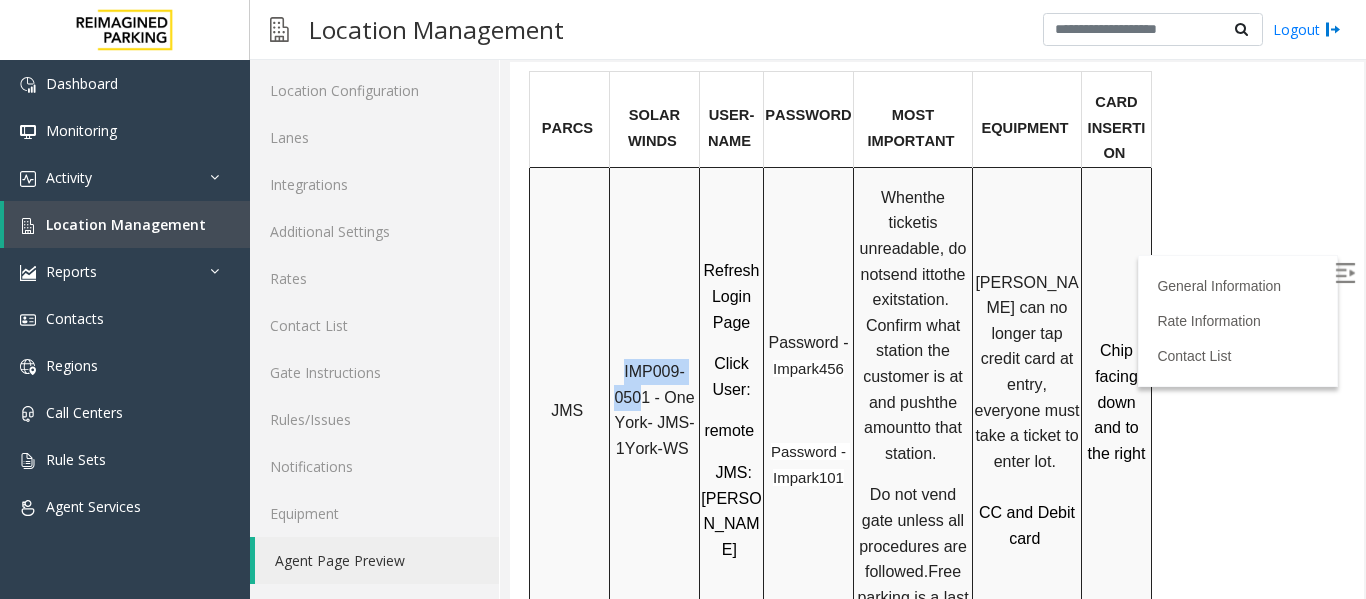 drag, startPoint x: 647, startPoint y: 328, endPoint x: 627, endPoint y: 299, distance: 35.22783 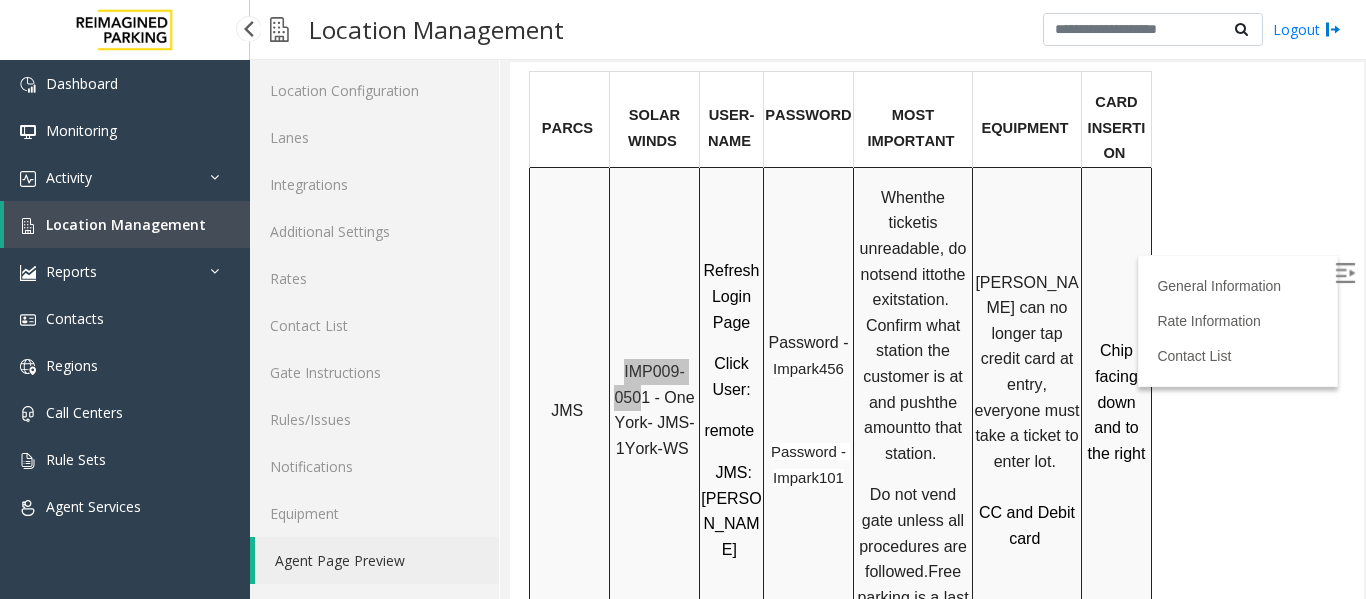 click on "Location Management" at bounding box center [126, 224] 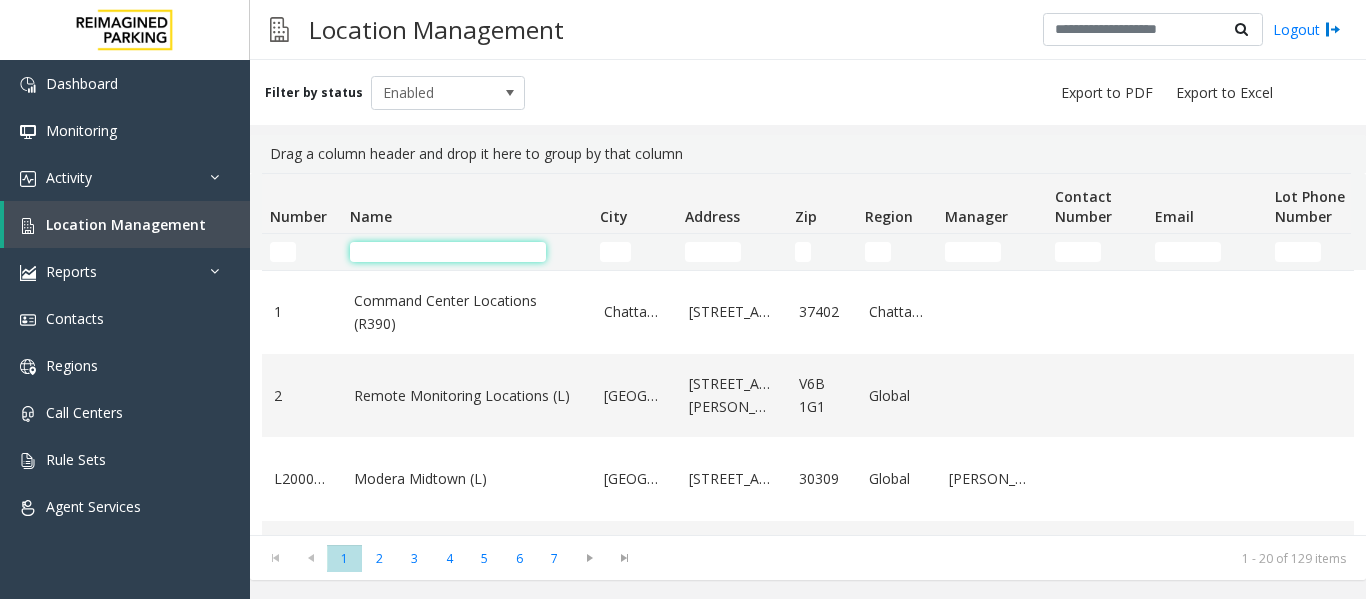 click 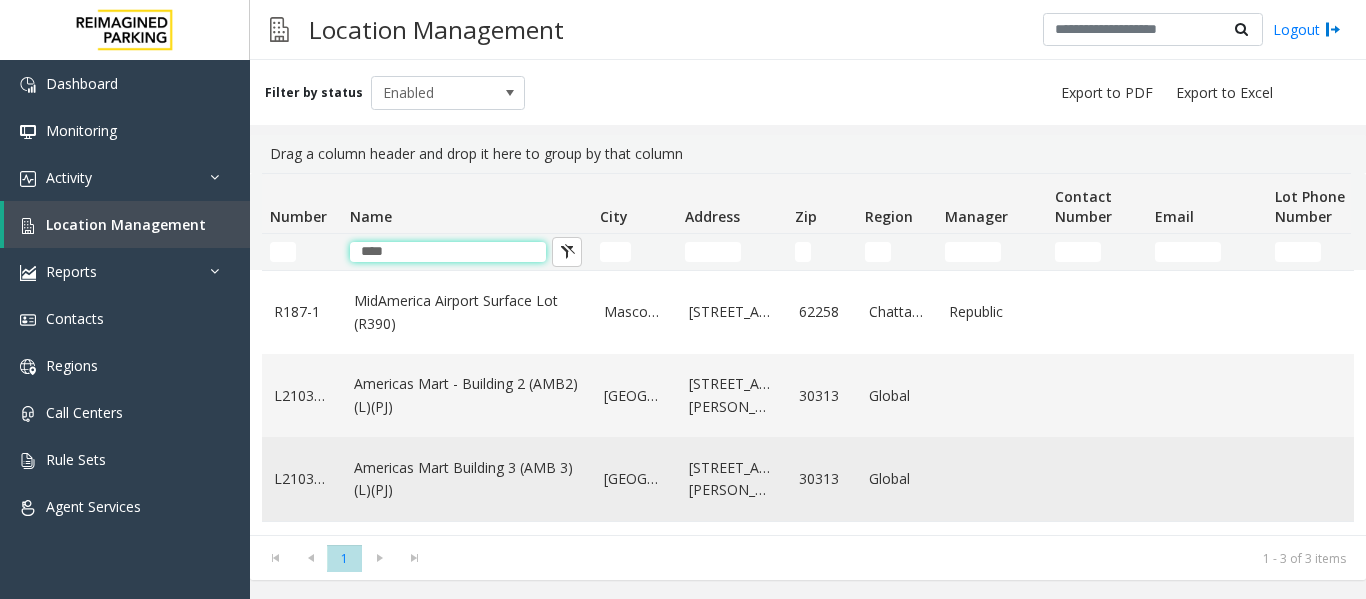 type on "****" 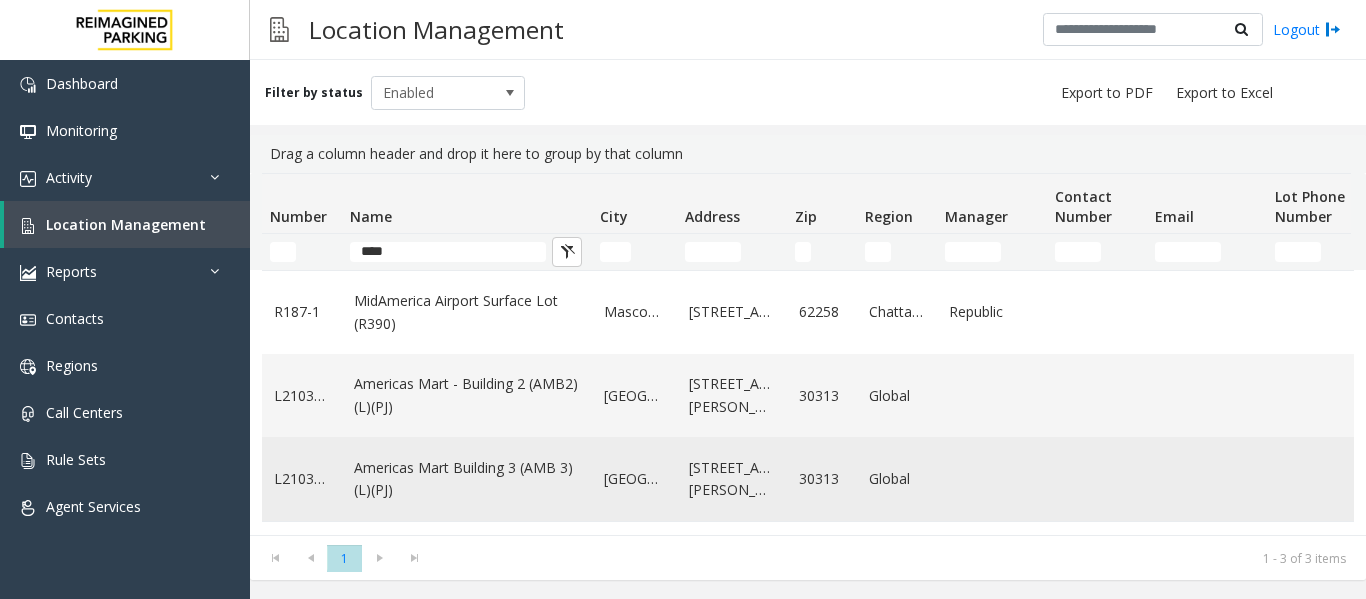 click on "Americas Mart Building  3 (AMB 3) (L)(PJ)" 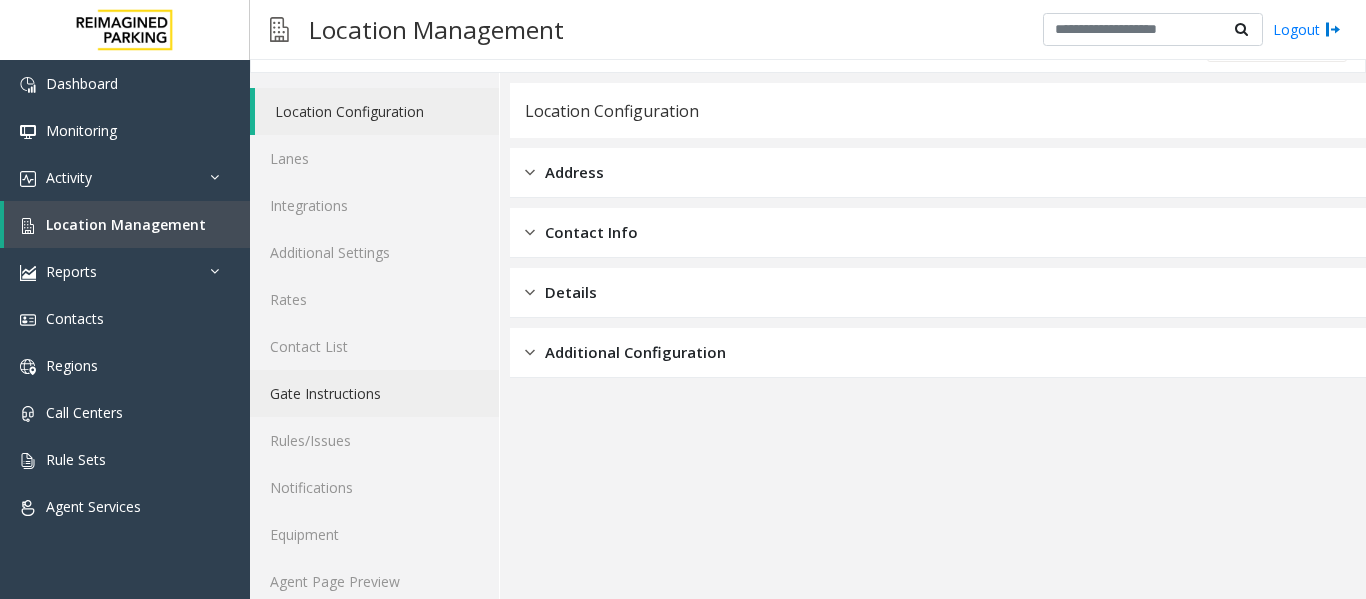 scroll, scrollTop: 60, scrollLeft: 0, axis: vertical 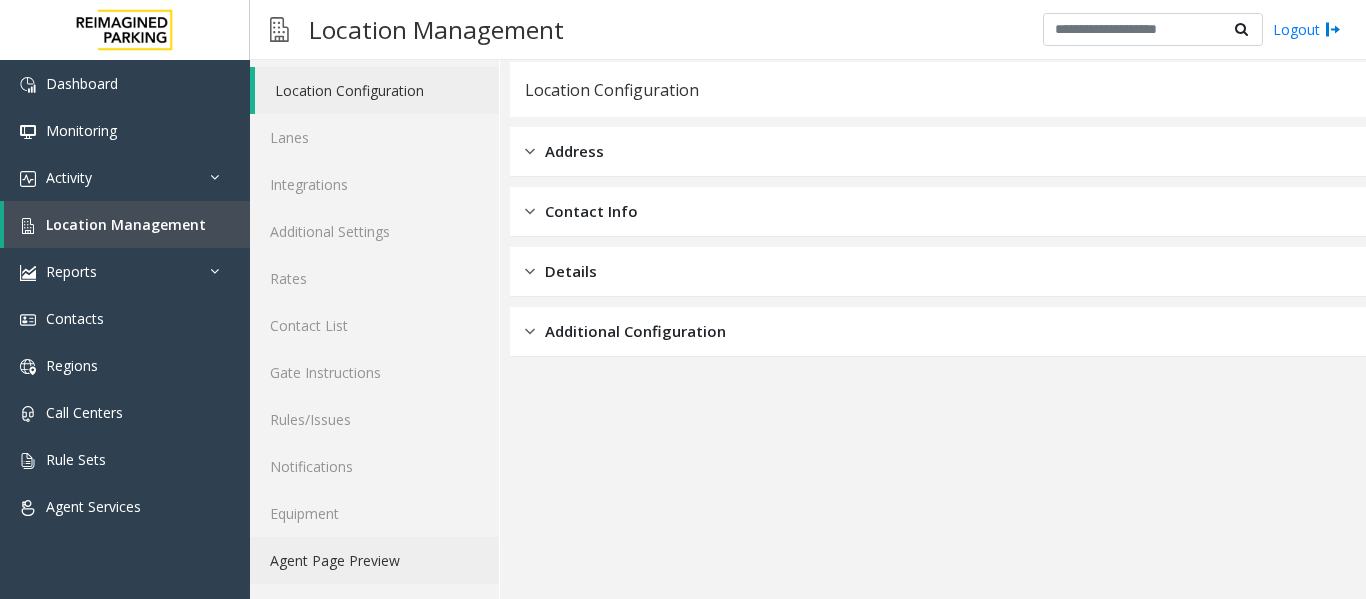 click on "Agent Page Preview" 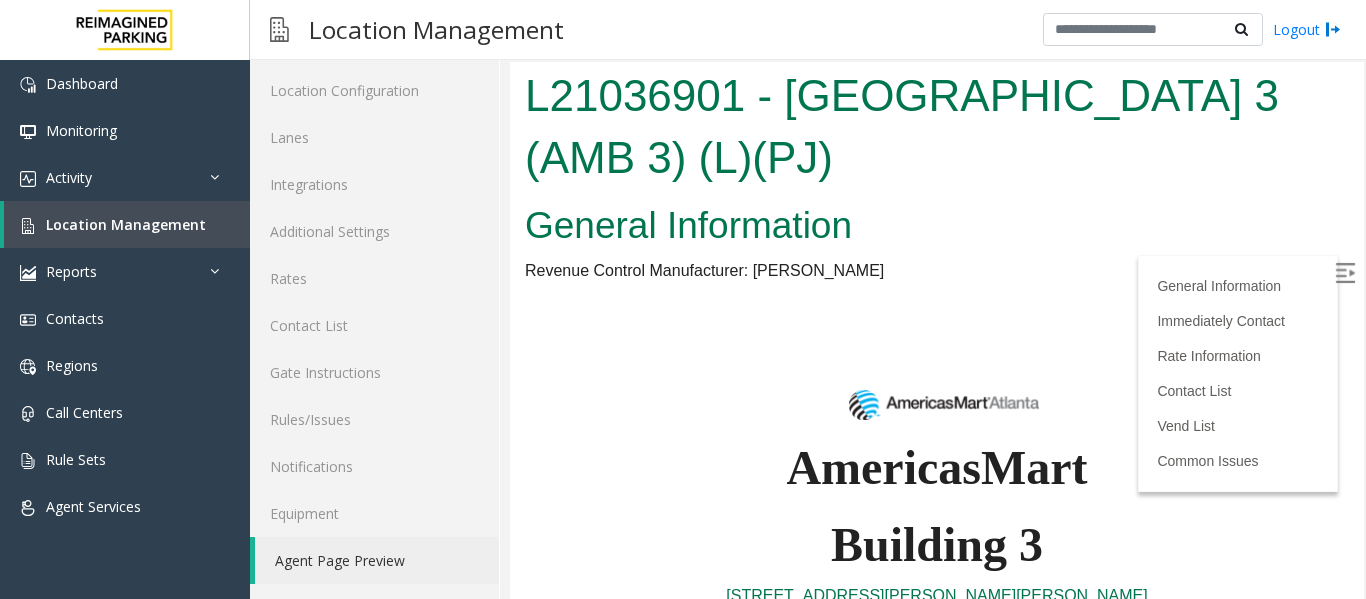 scroll, scrollTop: 0, scrollLeft: 0, axis: both 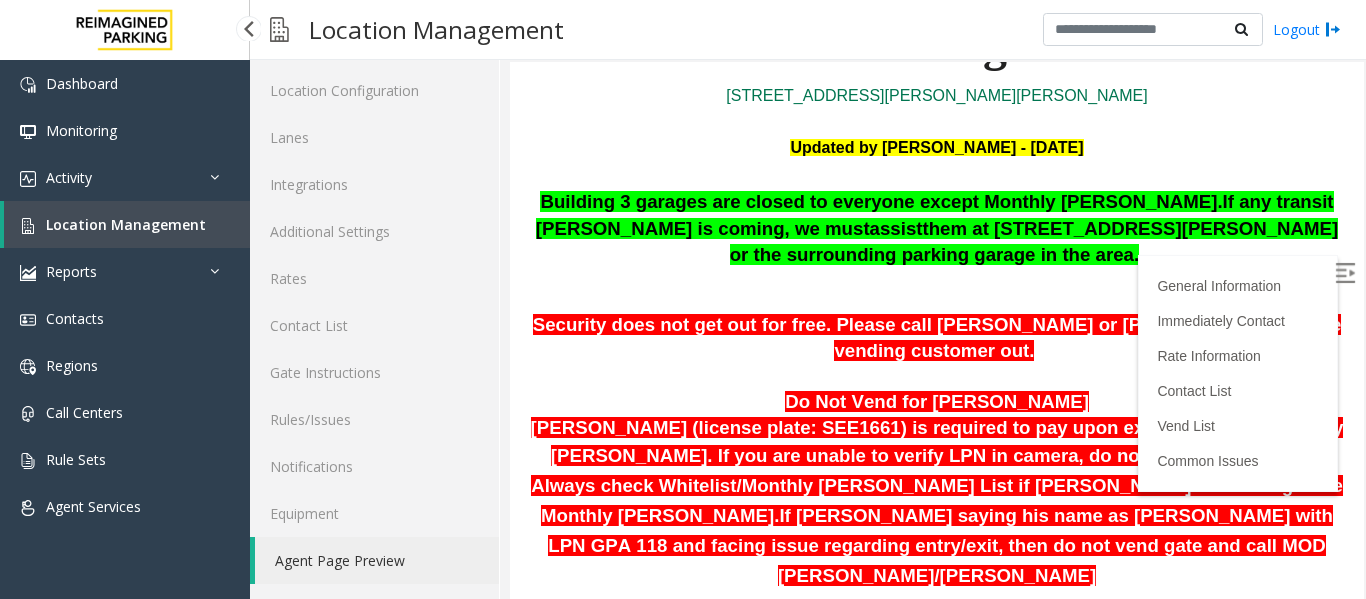 click on "Location Management" at bounding box center [126, 224] 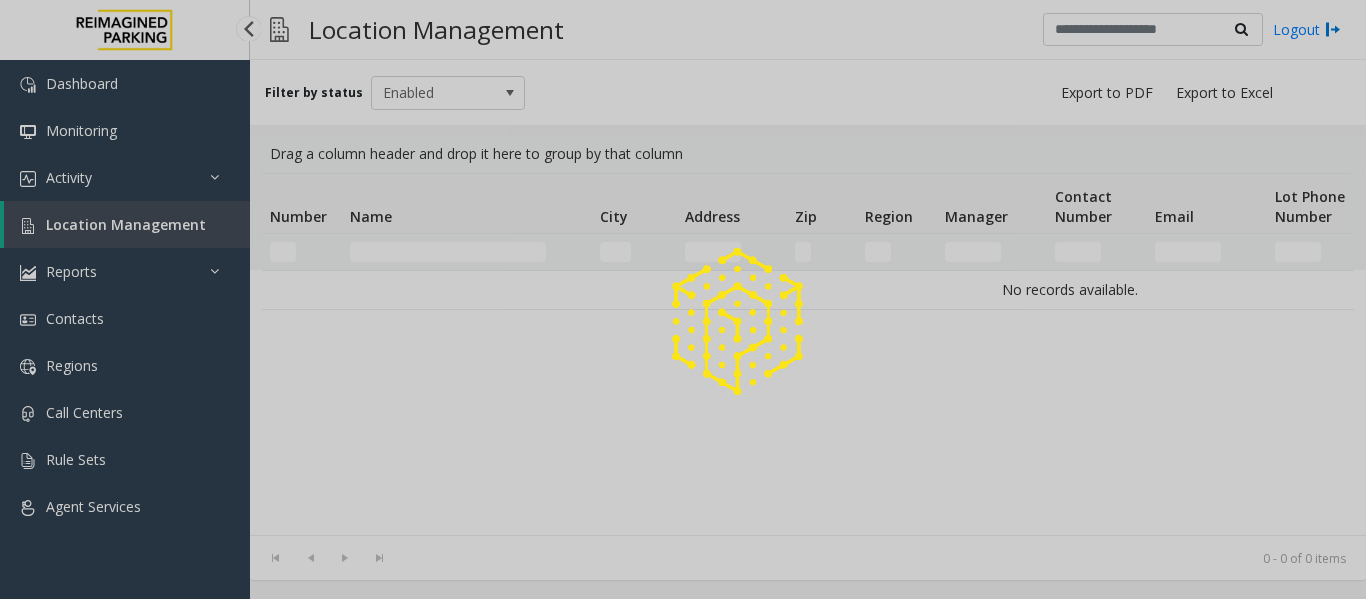 scroll, scrollTop: 0, scrollLeft: 0, axis: both 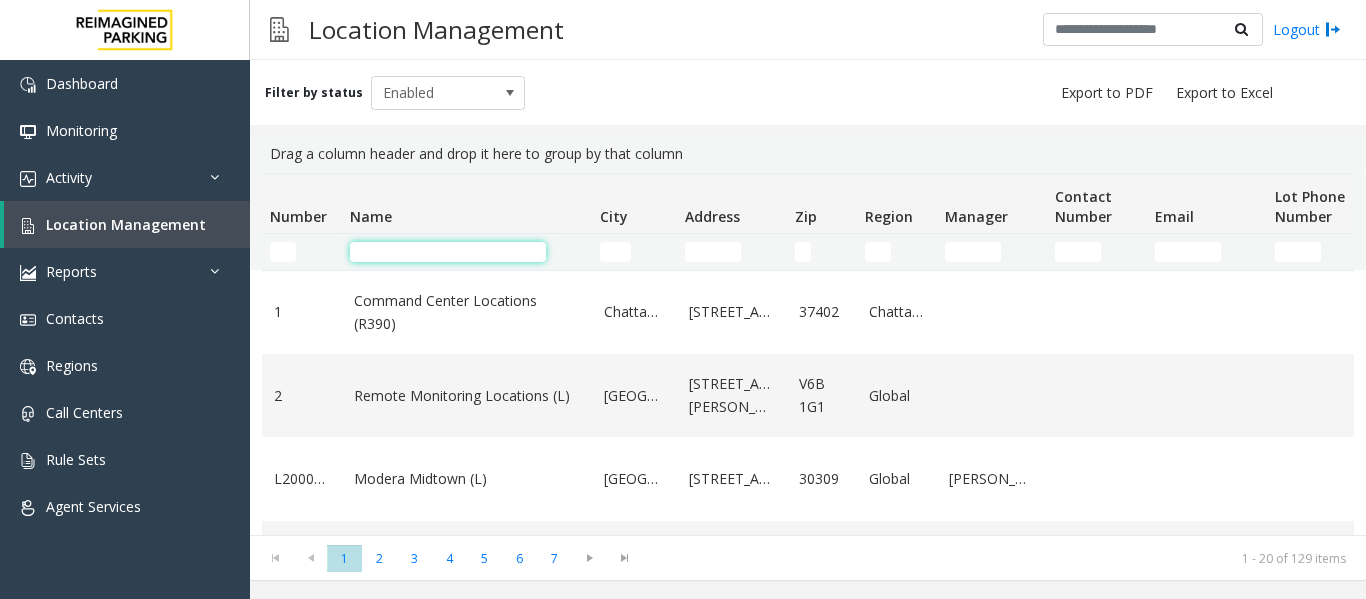 click 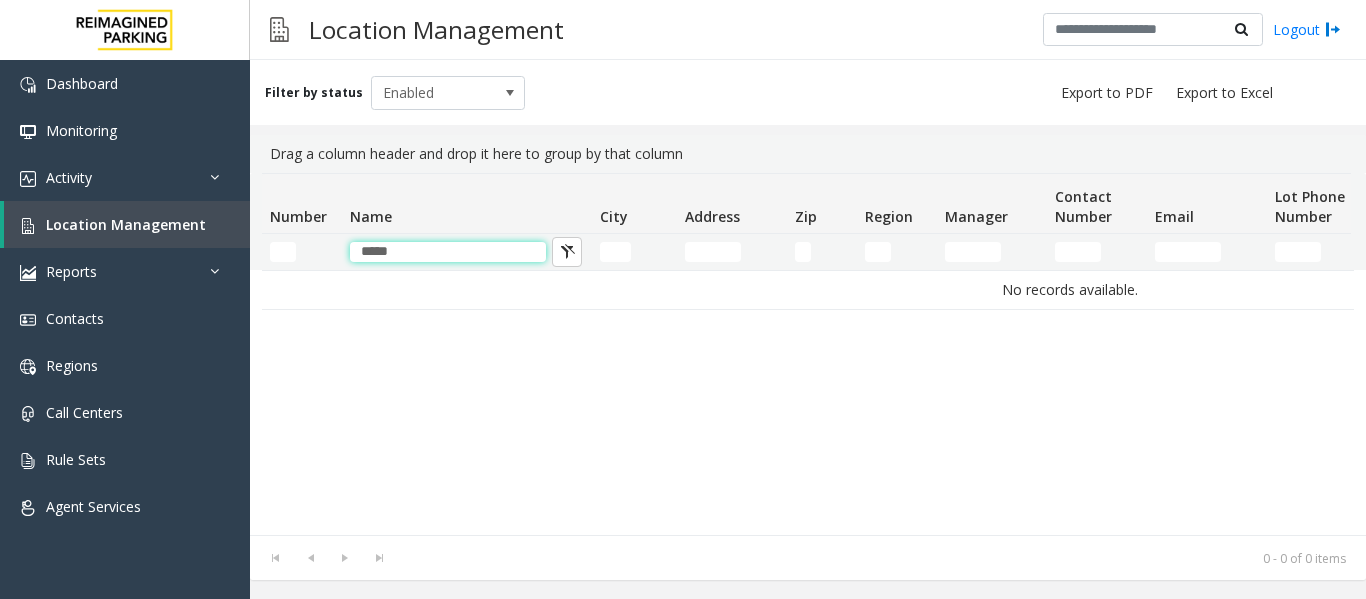 click on "*****" 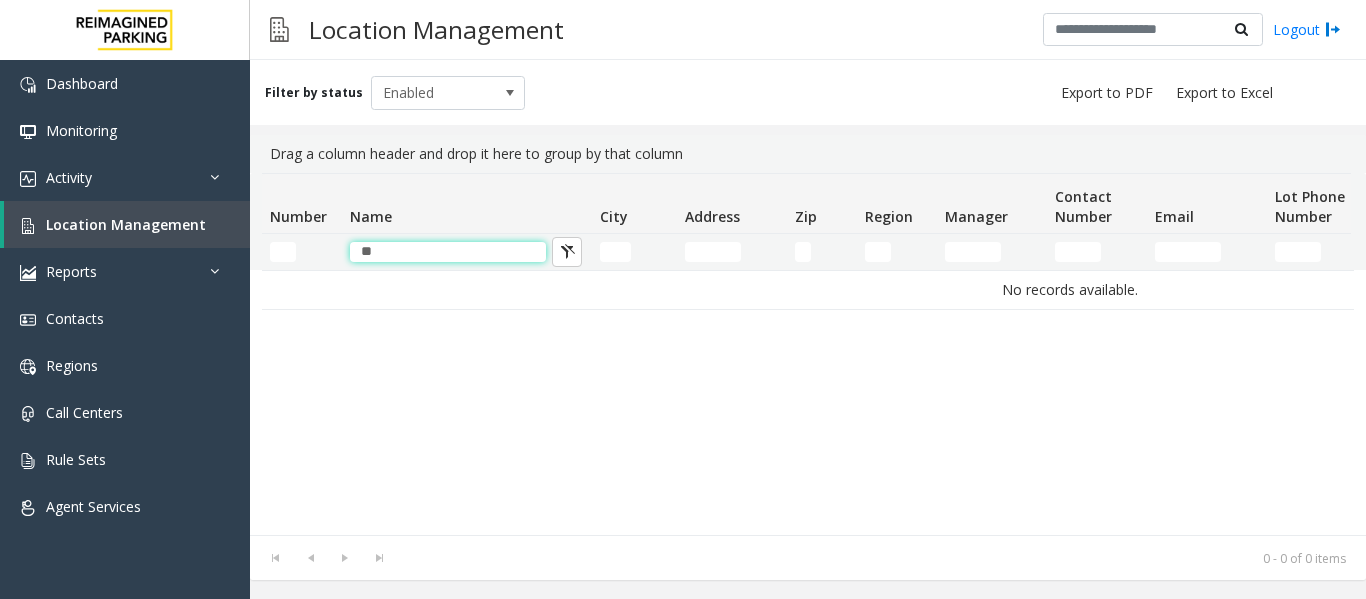 type on "*" 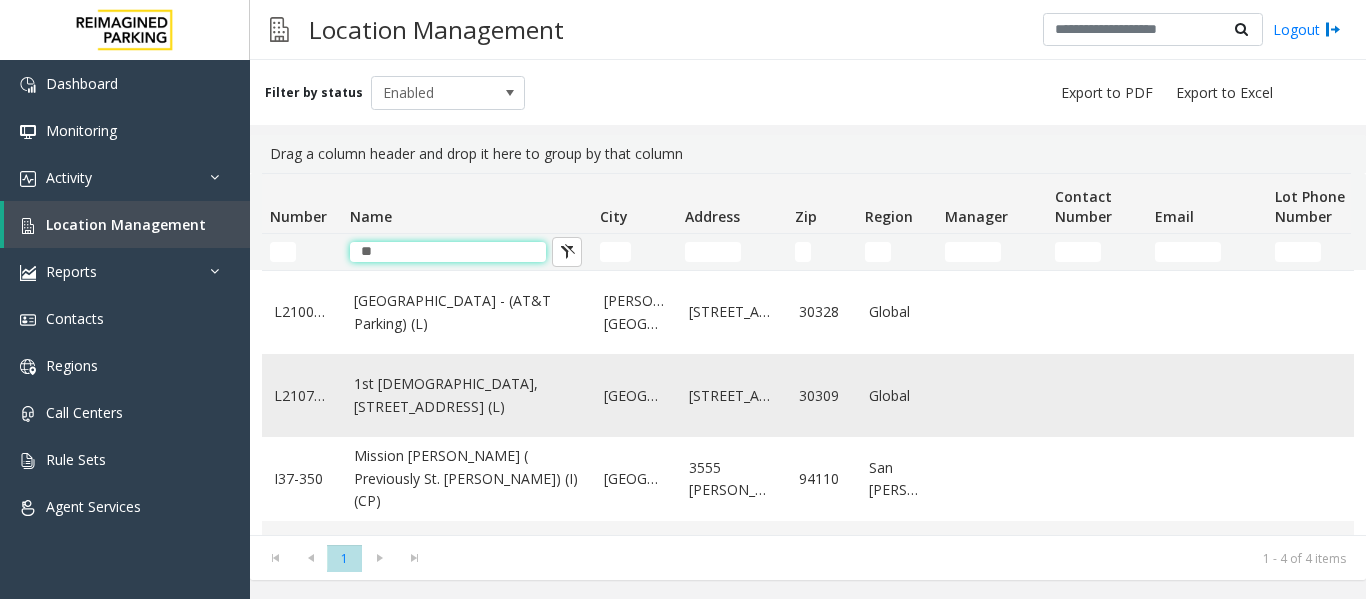 type on "**" 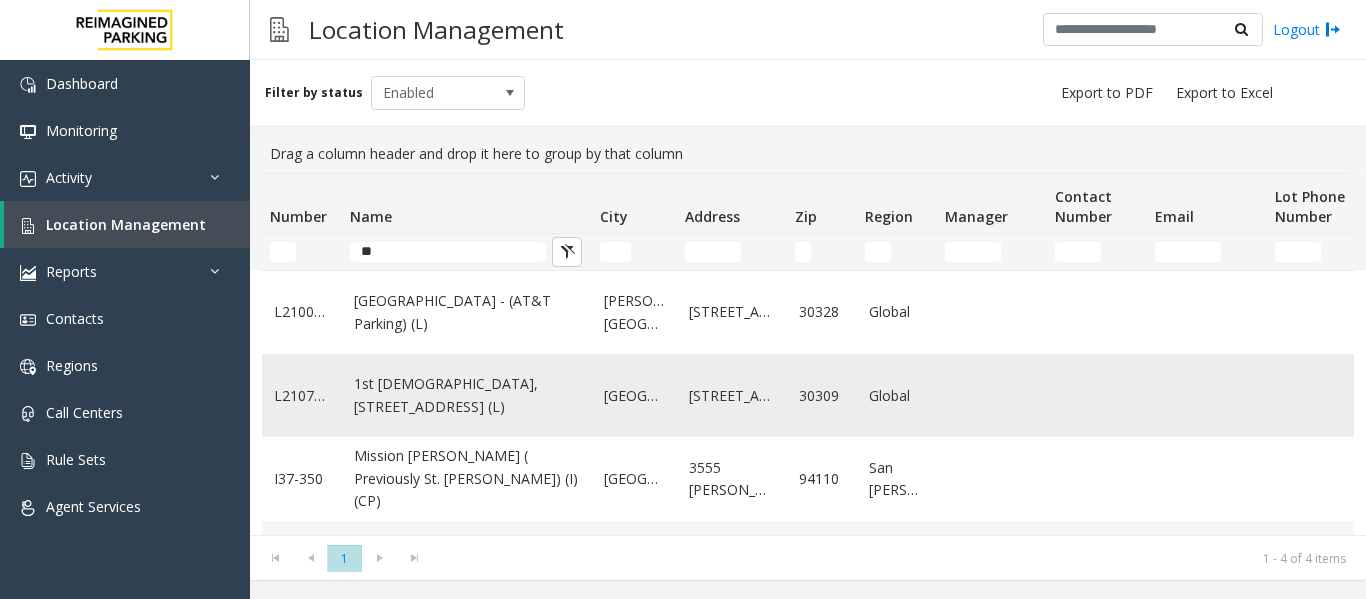 click on "1st [DEMOGRAPHIC_DATA], [STREET_ADDRESS] (L)" 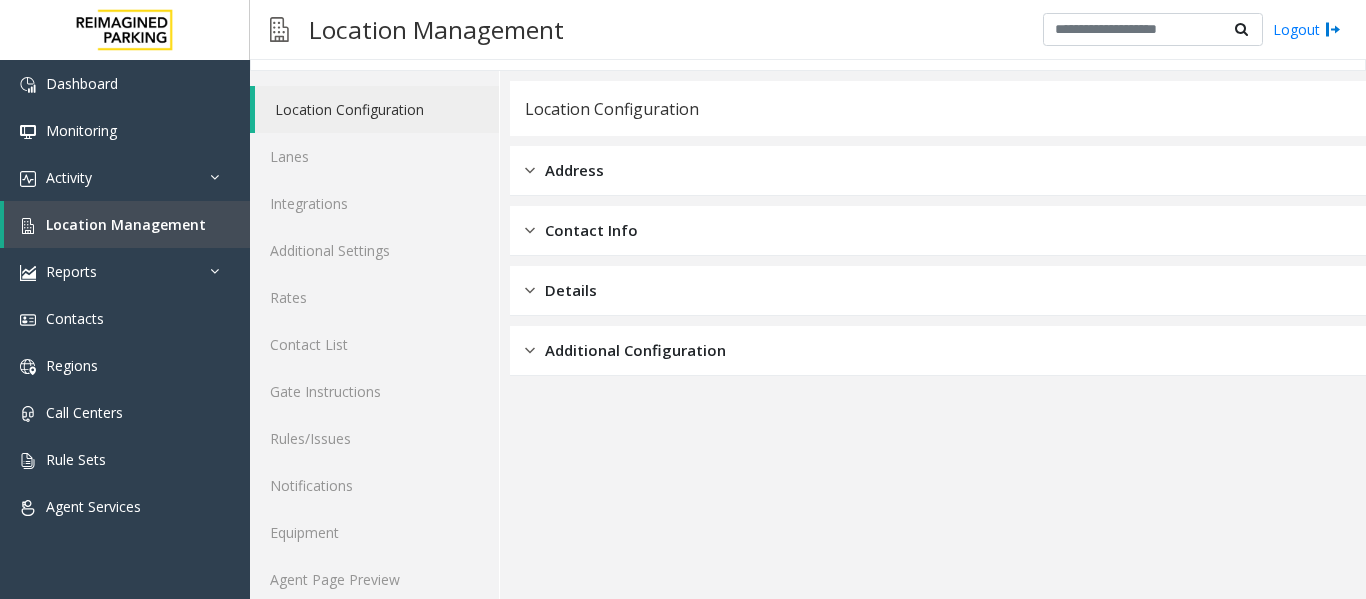 scroll, scrollTop: 60, scrollLeft: 0, axis: vertical 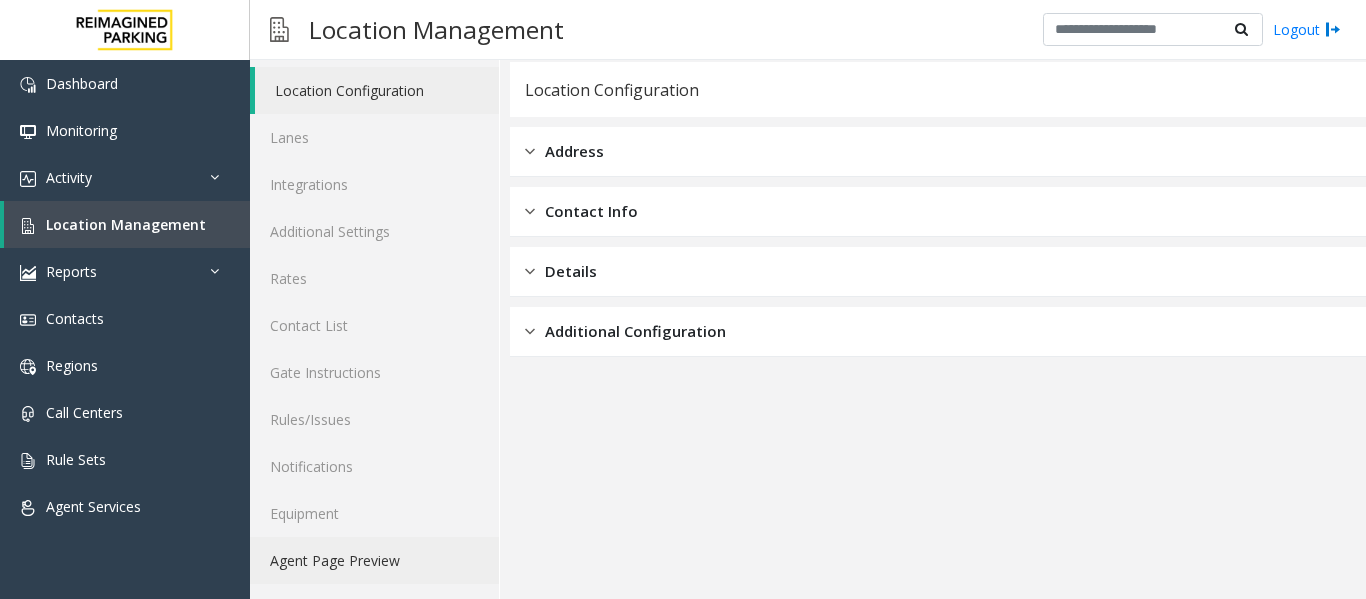 click on "Agent Page Preview" 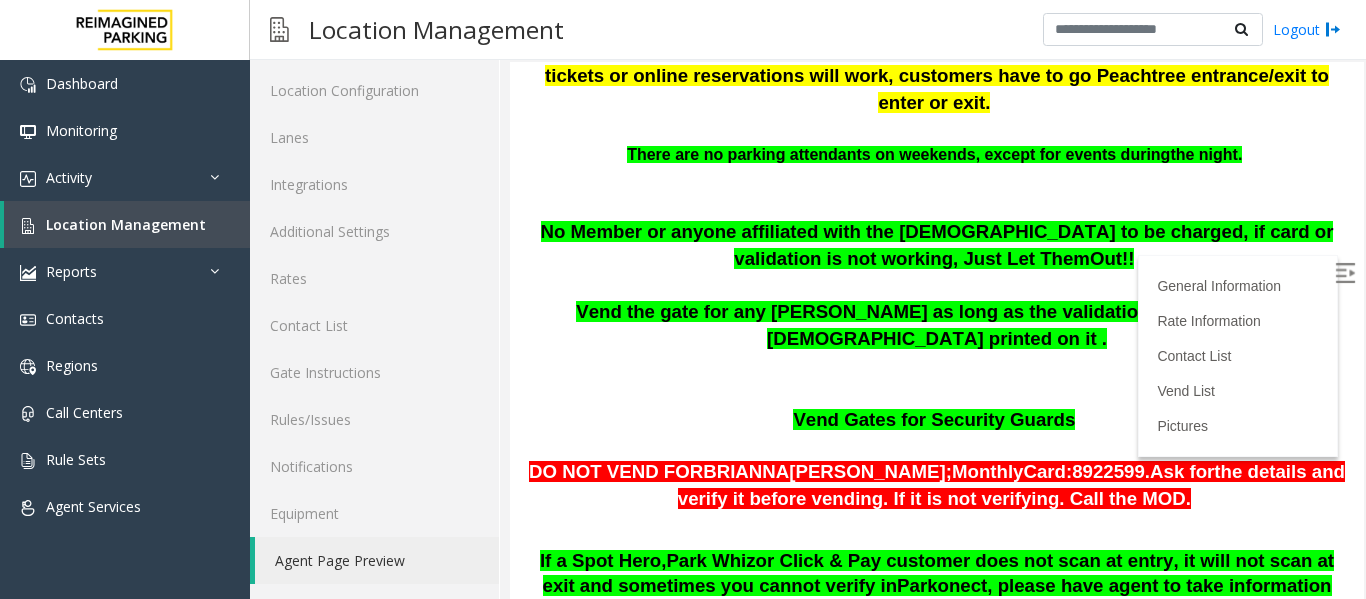 scroll, scrollTop: 900, scrollLeft: 0, axis: vertical 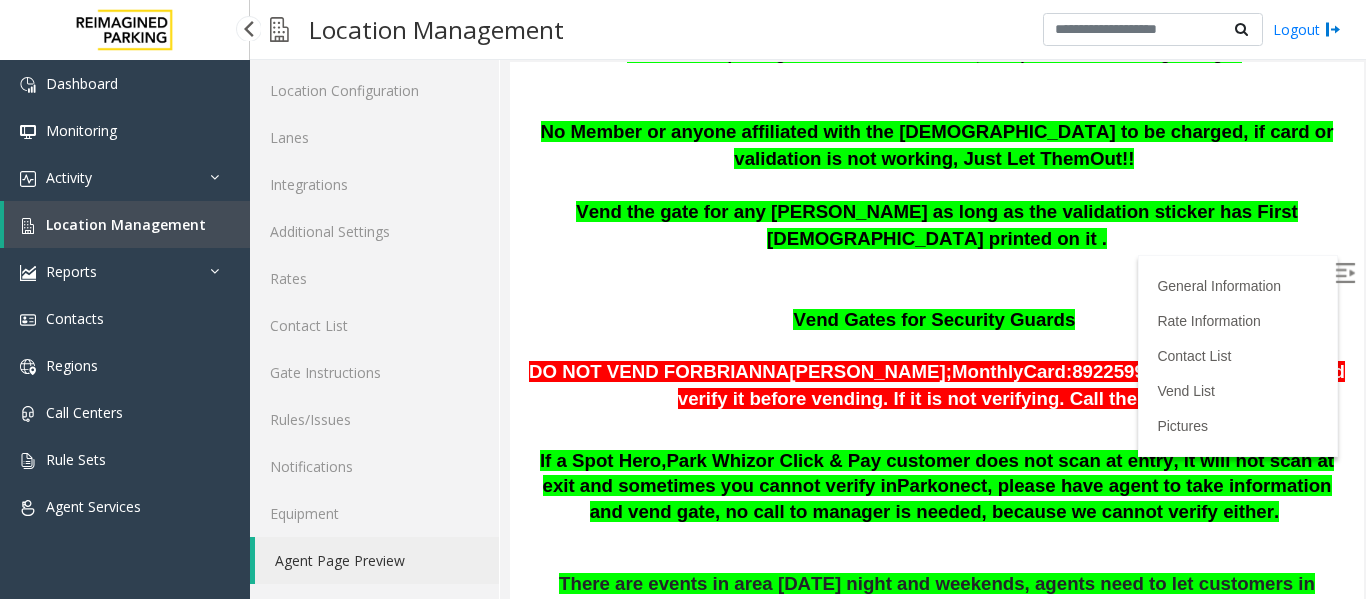 click on "Location Management" at bounding box center [126, 224] 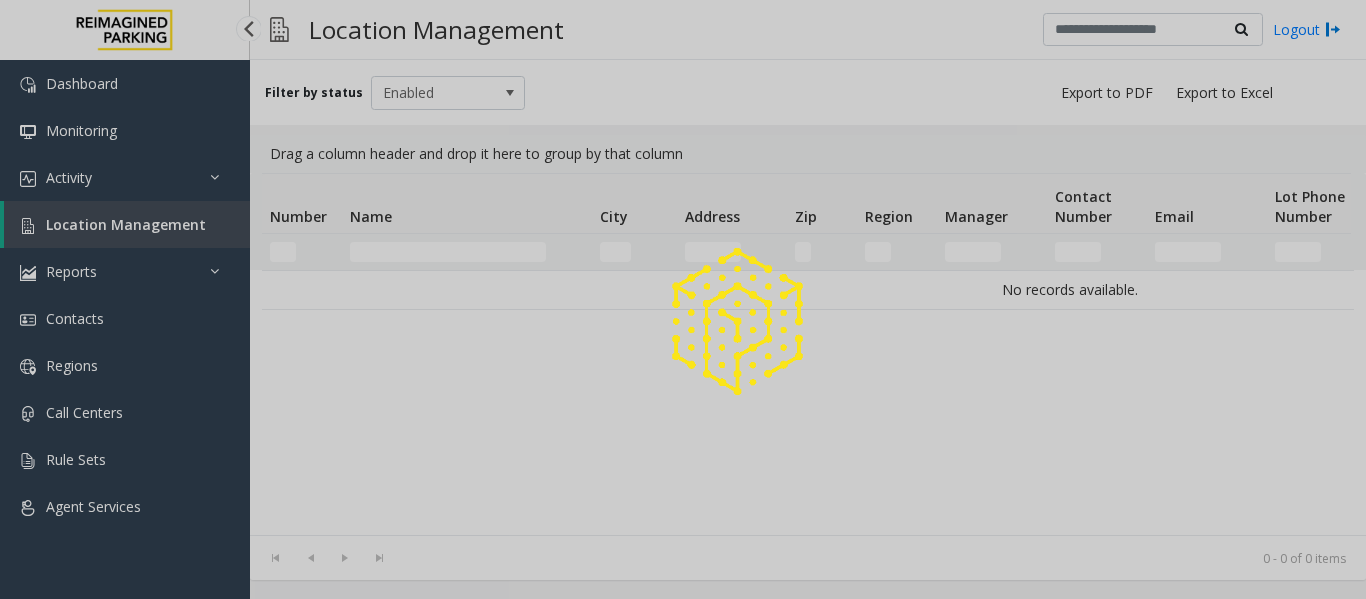 scroll, scrollTop: 0, scrollLeft: 0, axis: both 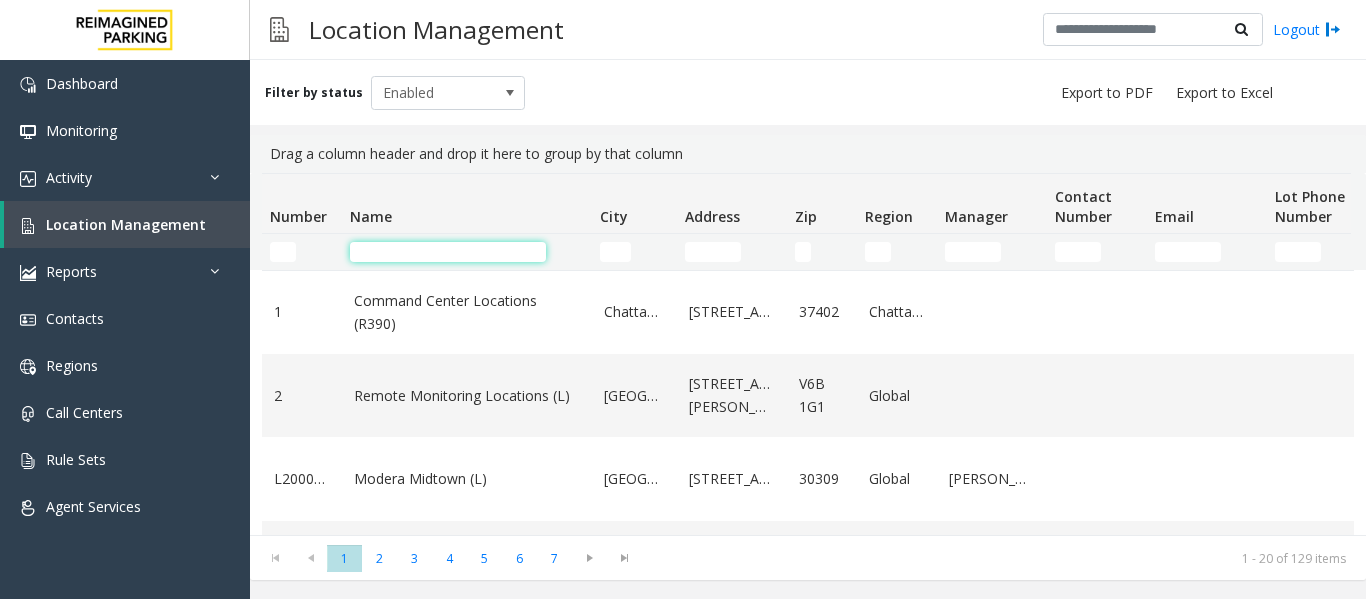 click 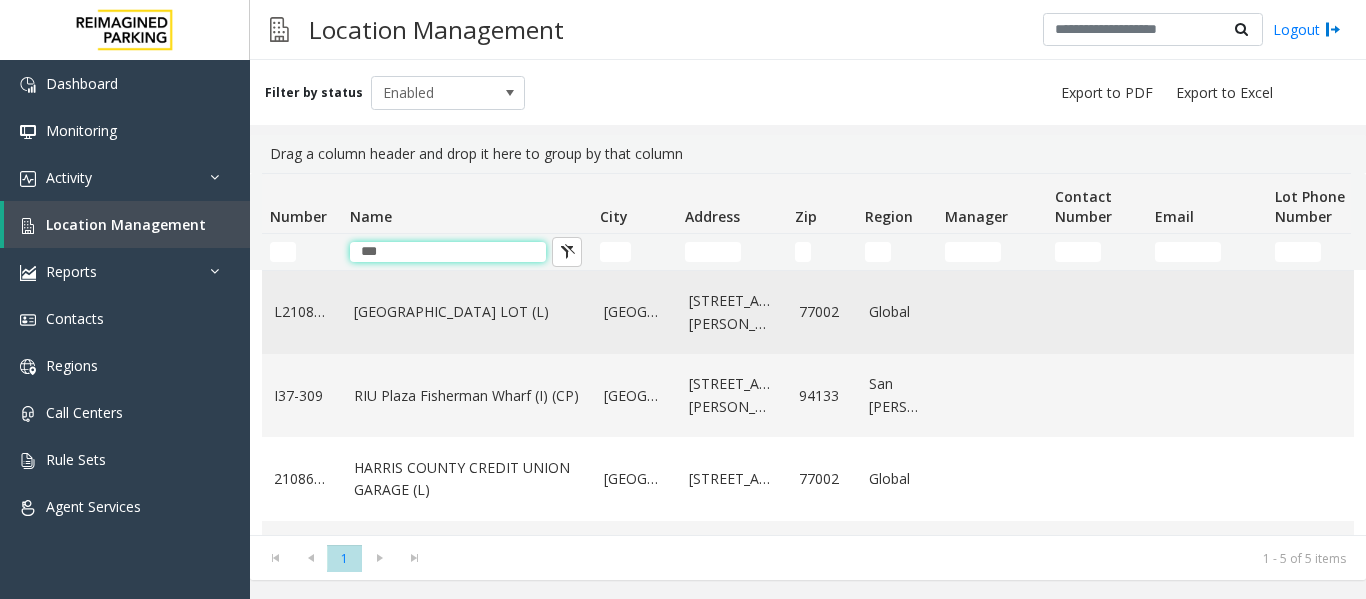type on "***" 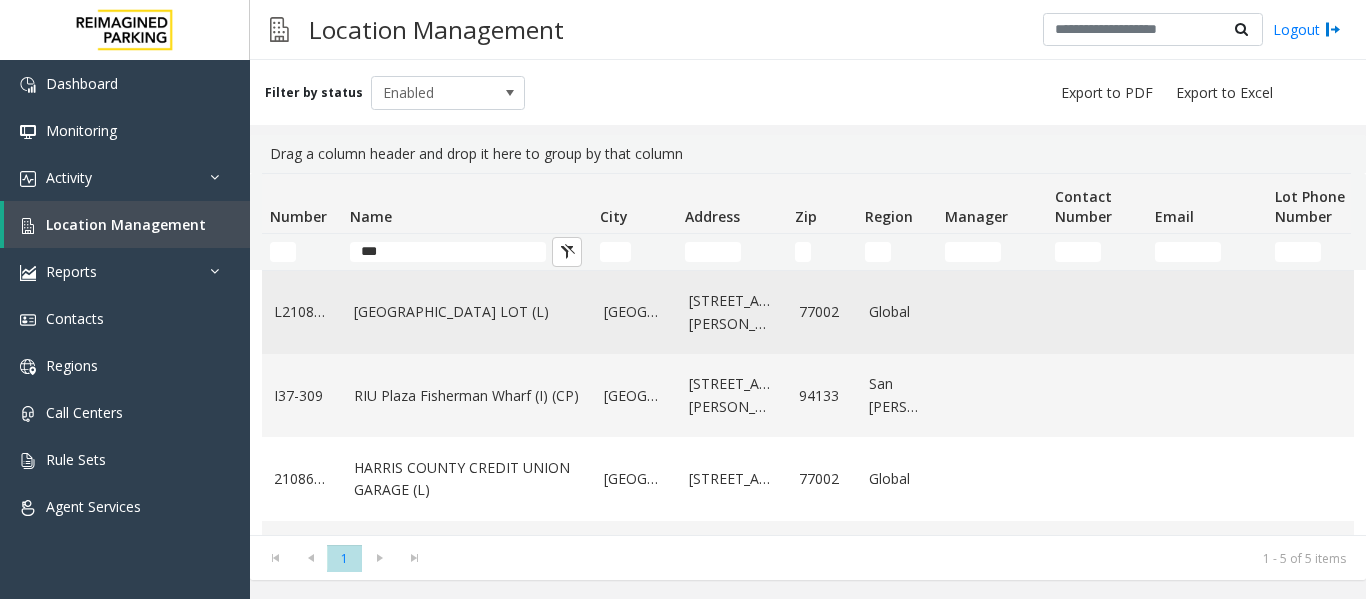 click on "[GEOGRAPHIC_DATA] LOT (L)" 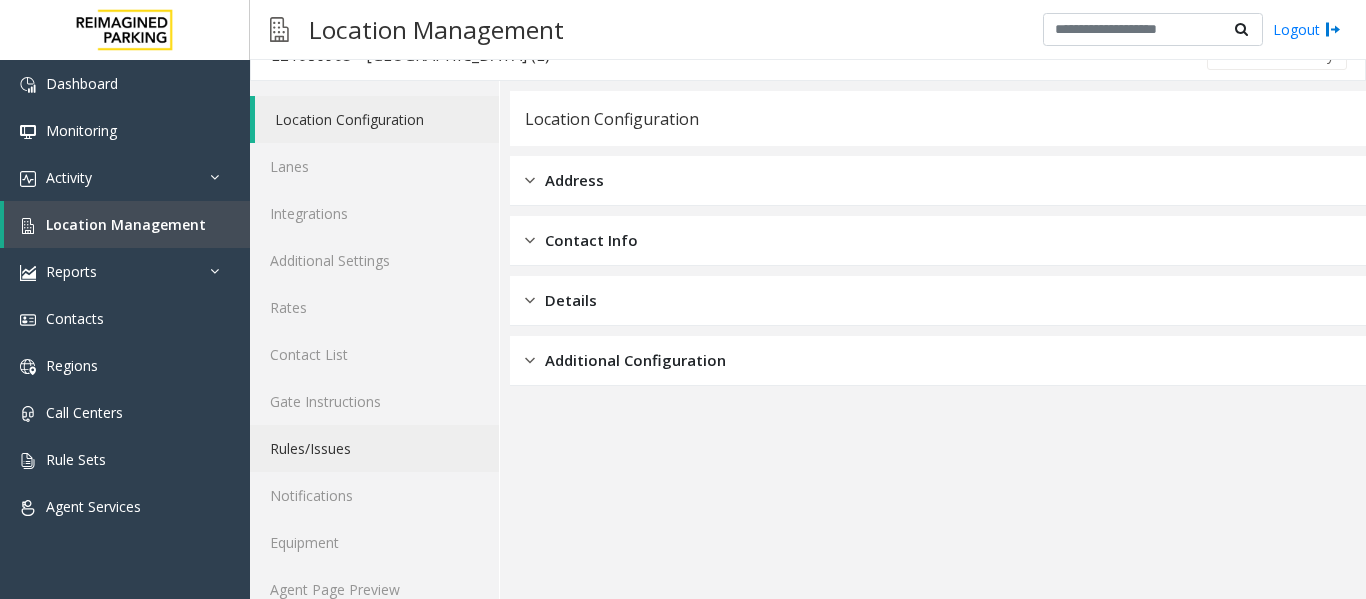 scroll, scrollTop: 60, scrollLeft: 0, axis: vertical 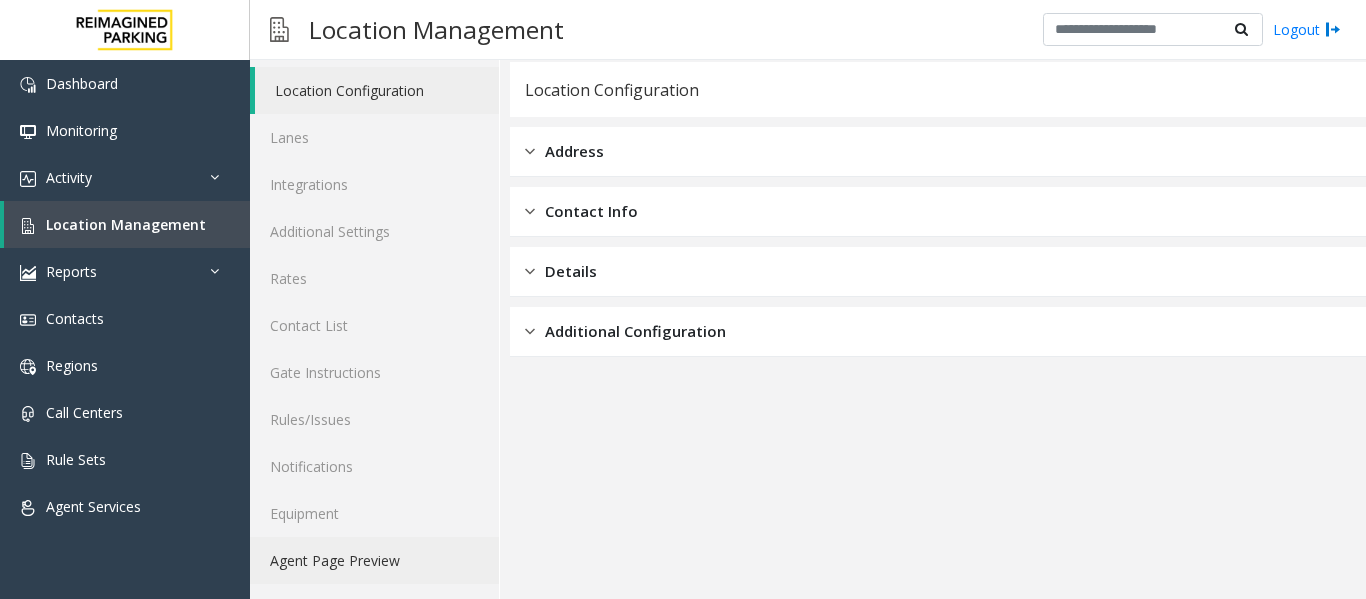 click on "Agent Page Preview" 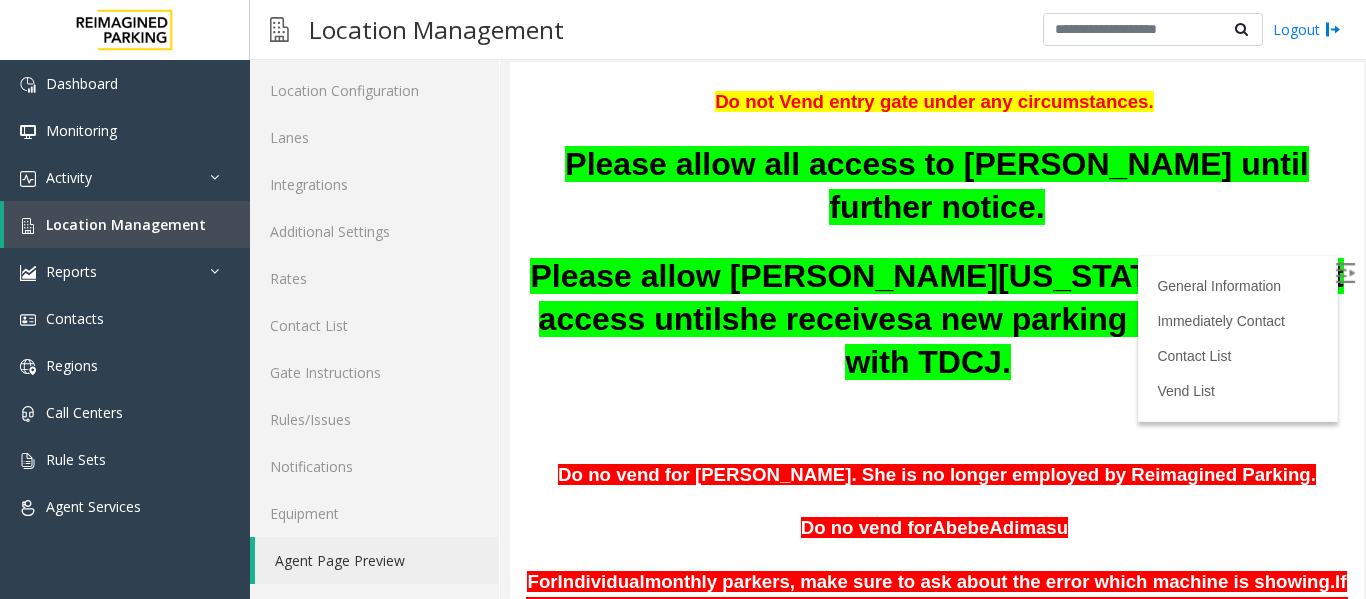 scroll, scrollTop: 187, scrollLeft: 0, axis: vertical 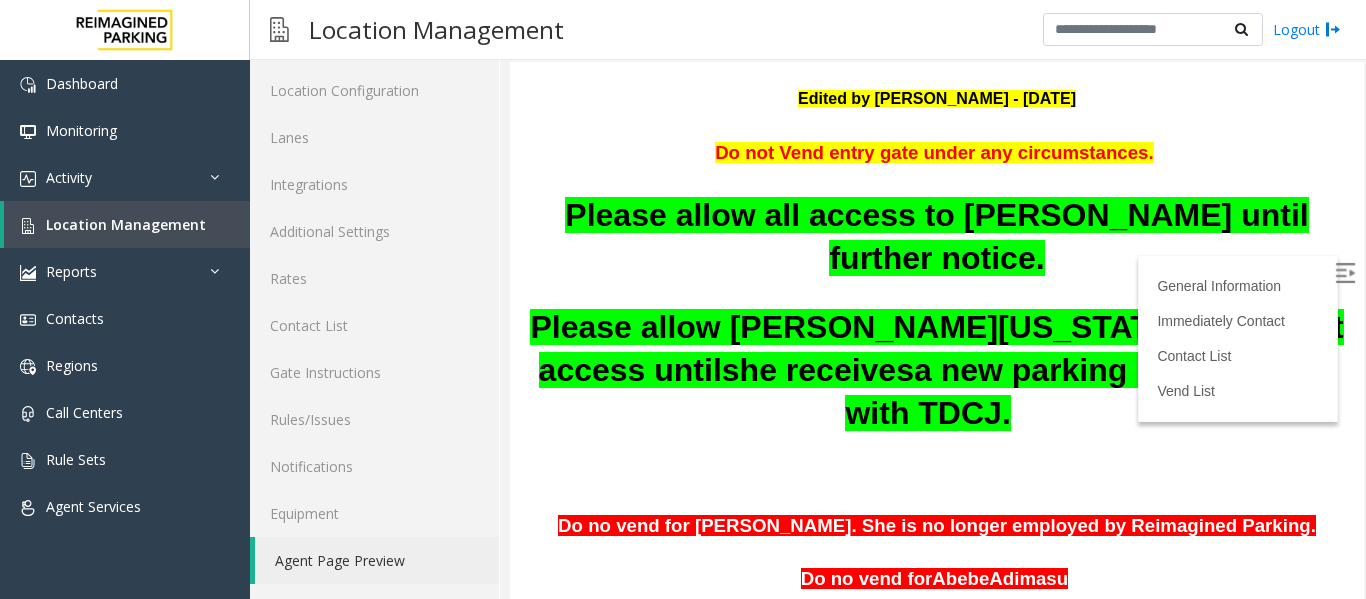 drag, startPoint x: 553, startPoint y: 272, endPoint x: 1103, endPoint y: 313, distance: 551.52606 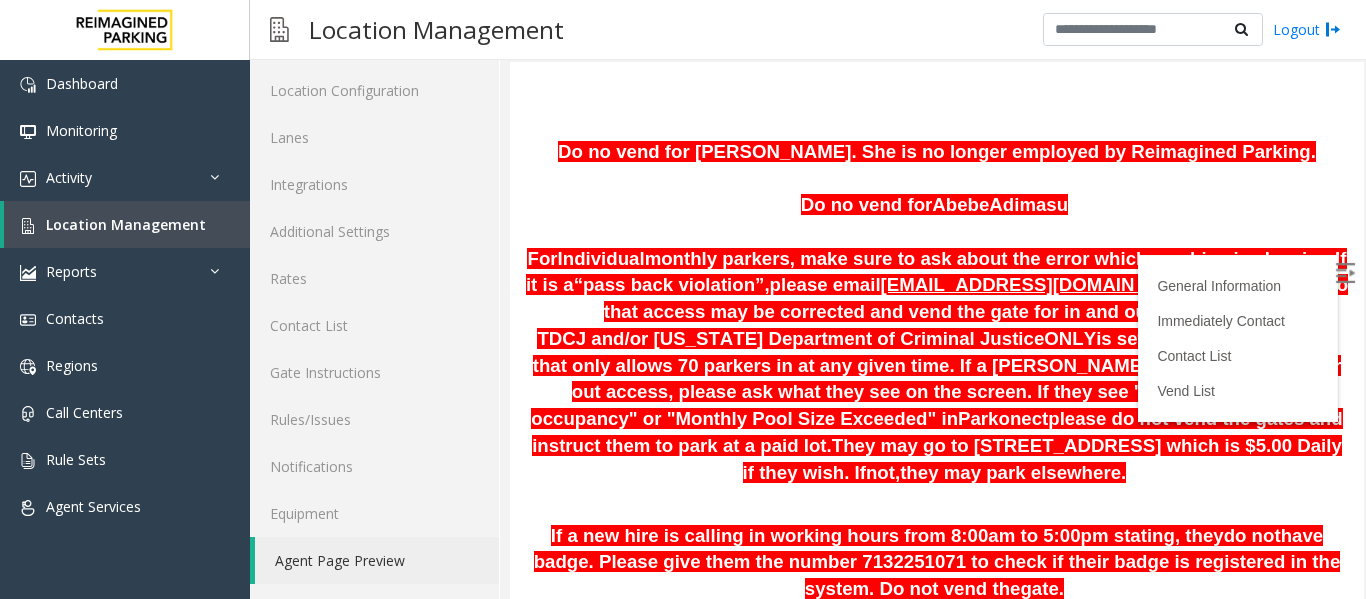 scroll, scrollTop: 500, scrollLeft: 0, axis: vertical 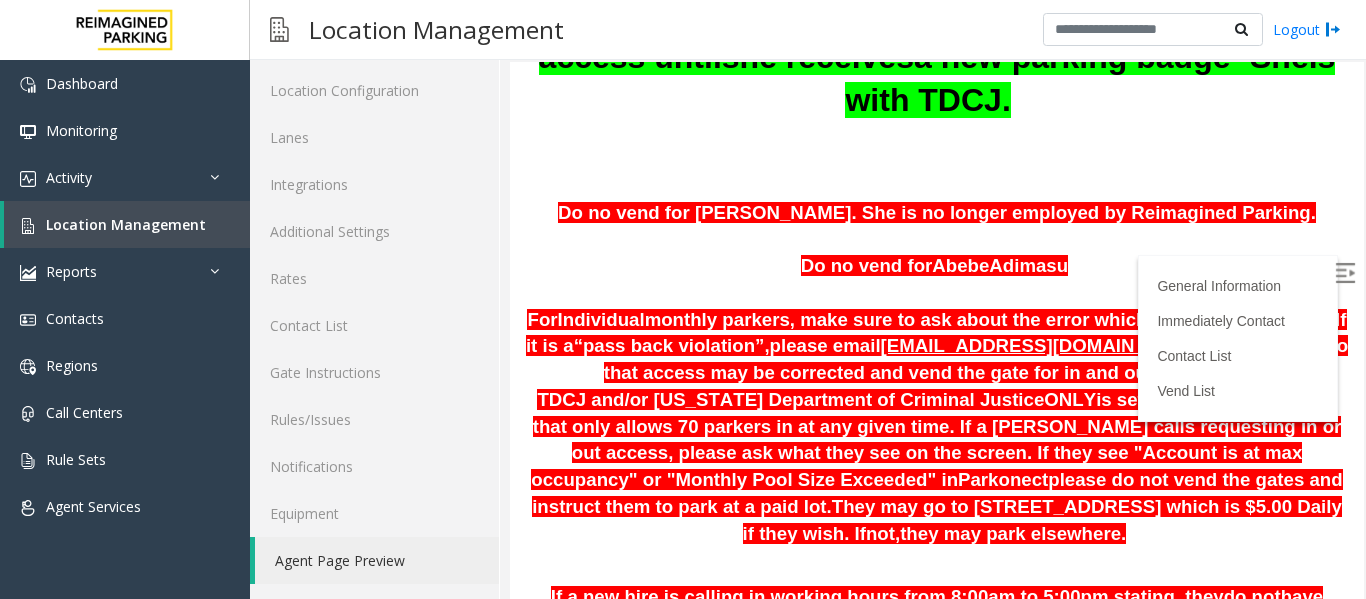 click on "Do no vend for  A bebe  Ad imasu" at bounding box center (937, 266) 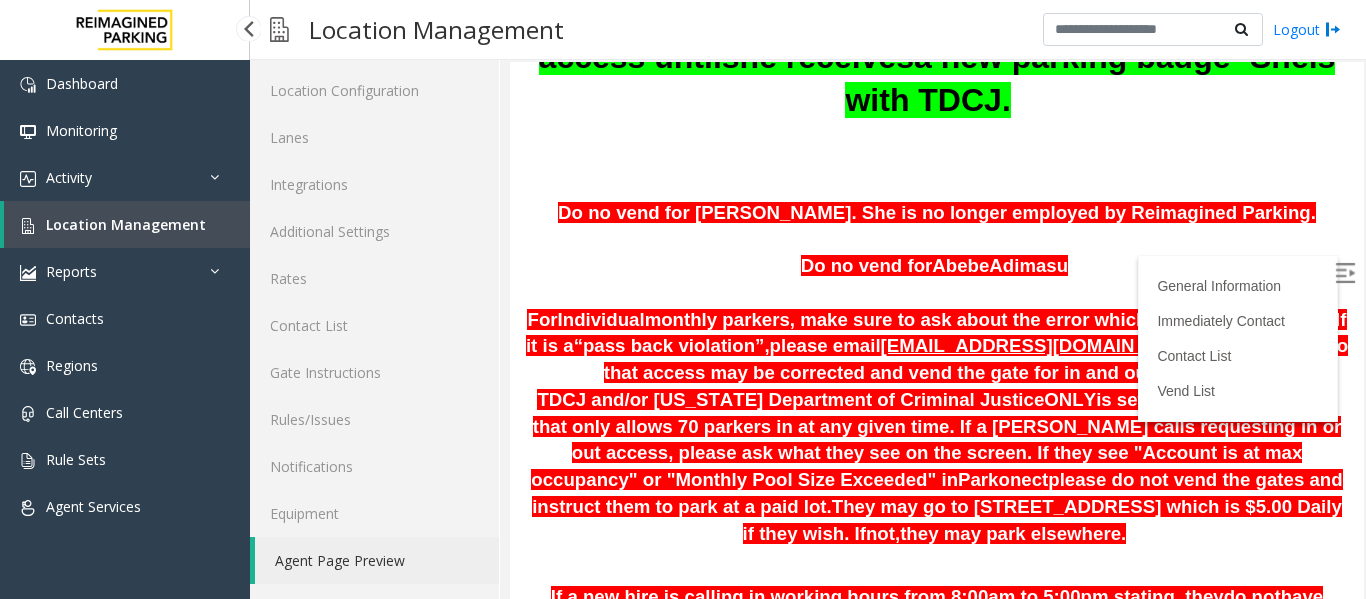 click on "Location Management" at bounding box center [126, 224] 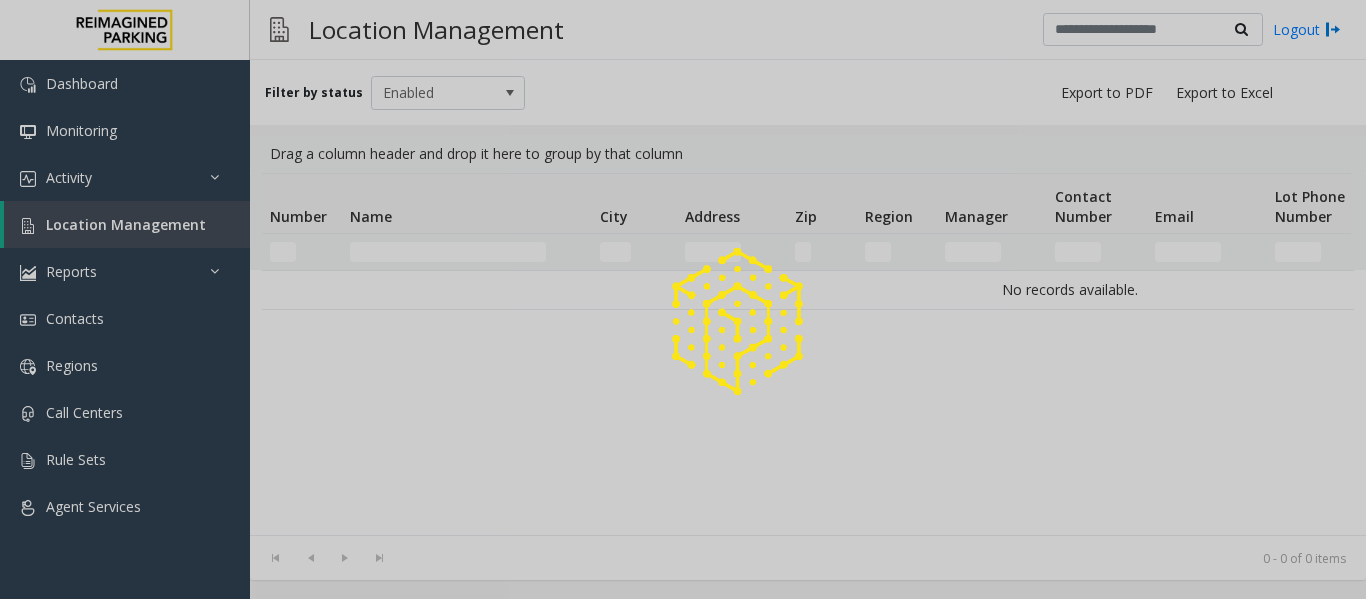 scroll, scrollTop: 0, scrollLeft: 0, axis: both 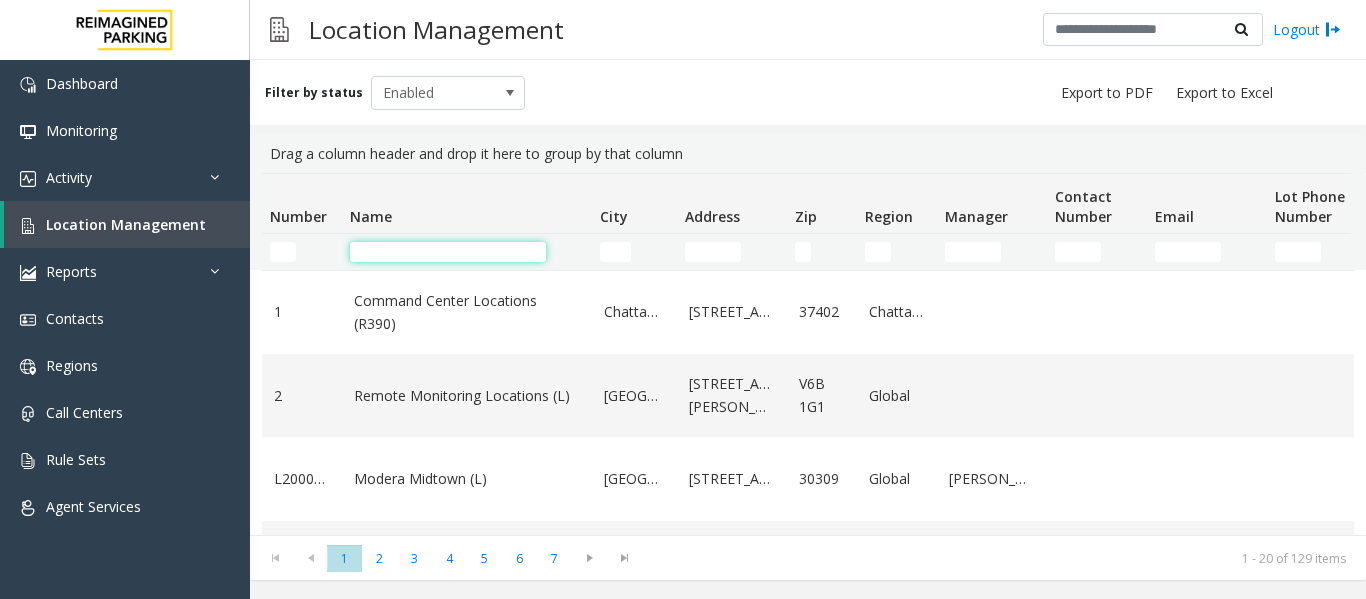 click 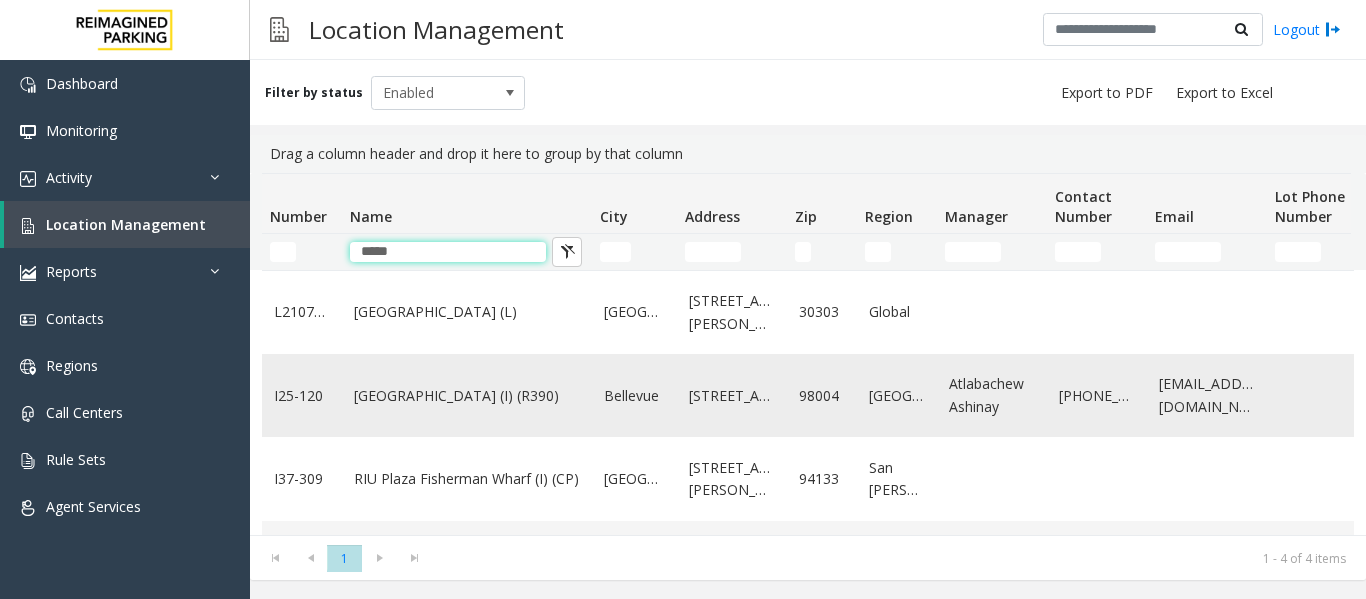 type on "*****" 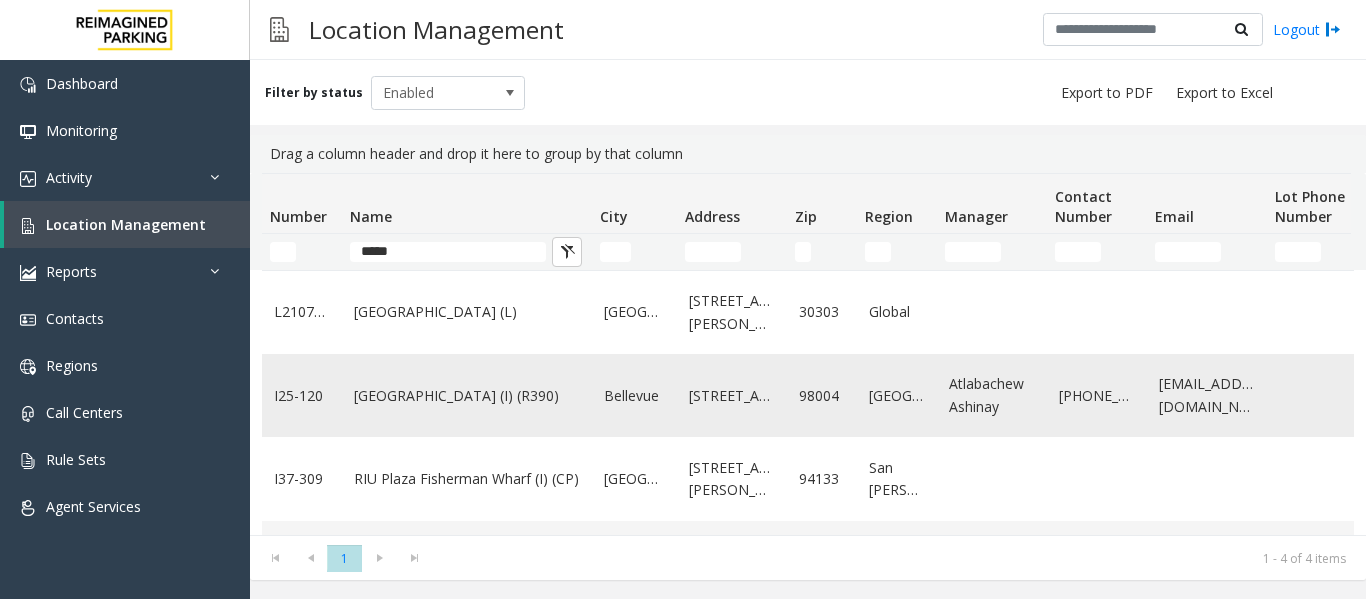 click on "[GEOGRAPHIC_DATA] (I) (R390)" 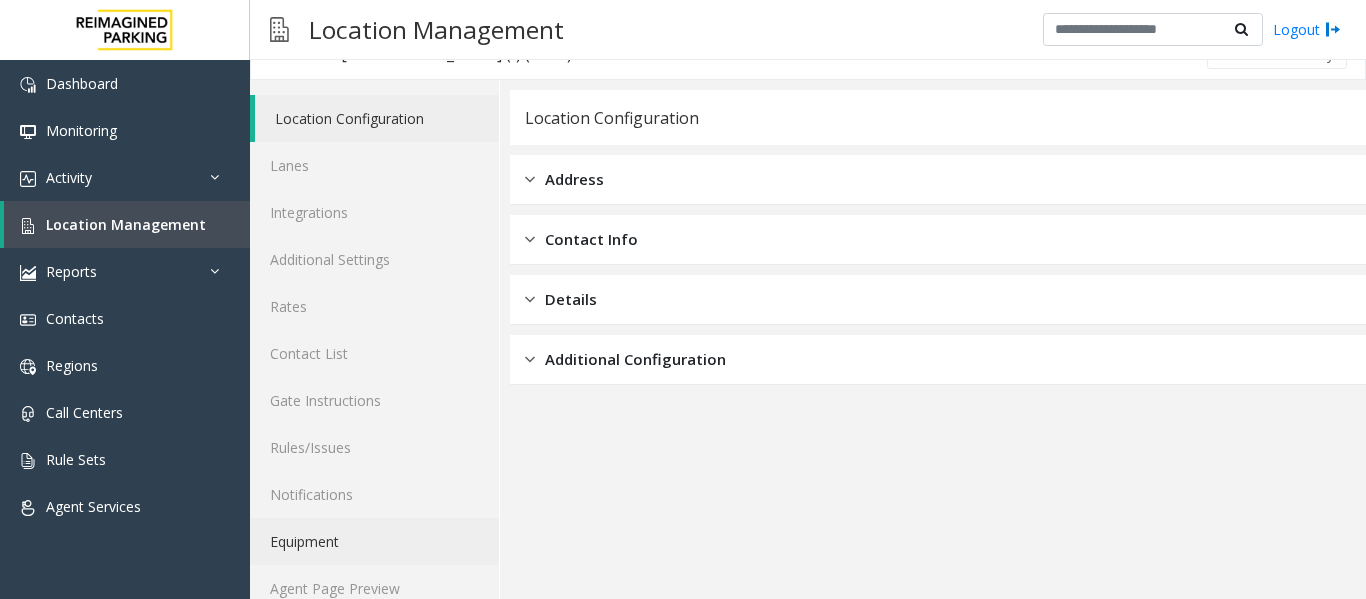 scroll, scrollTop: 60, scrollLeft: 0, axis: vertical 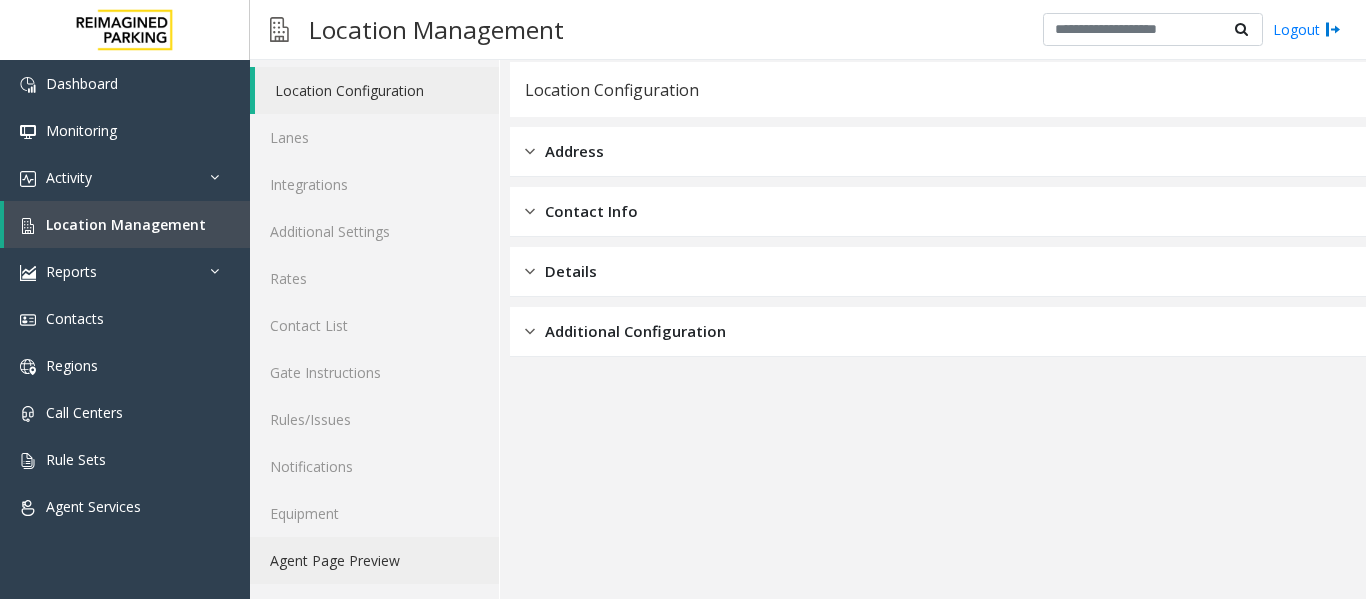 click on "Agent Page Preview" 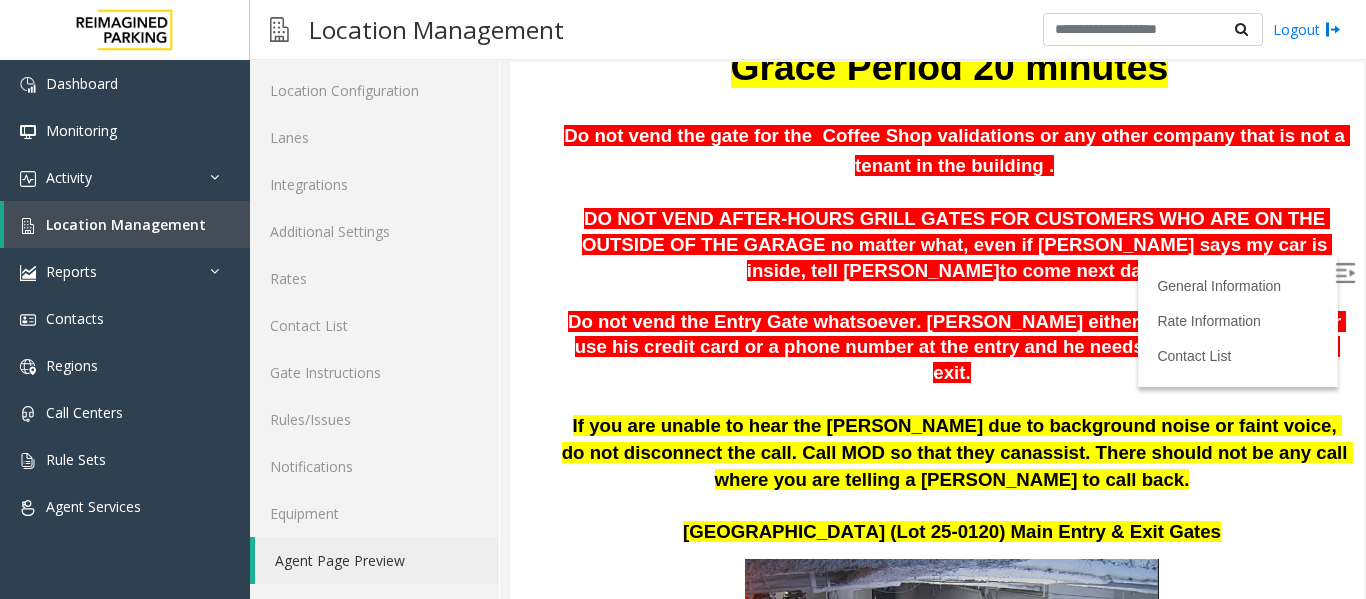 scroll, scrollTop: 300, scrollLeft: 0, axis: vertical 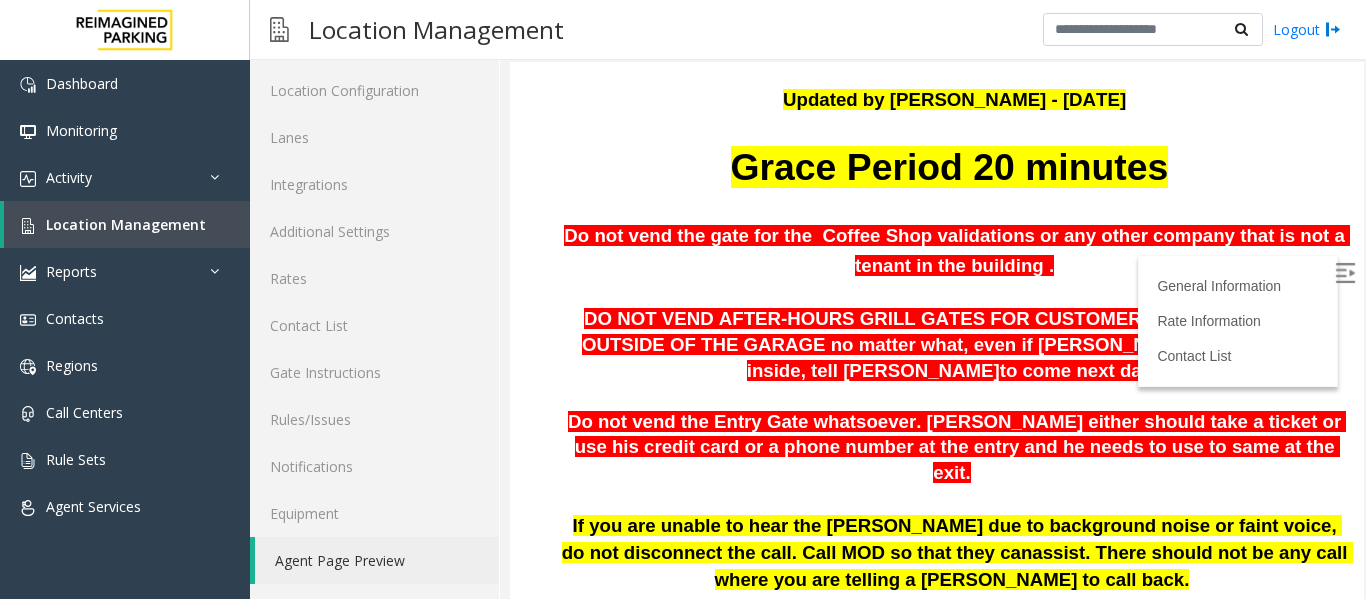 click on "Grace Period 20 minutes" at bounding box center [954, 167] 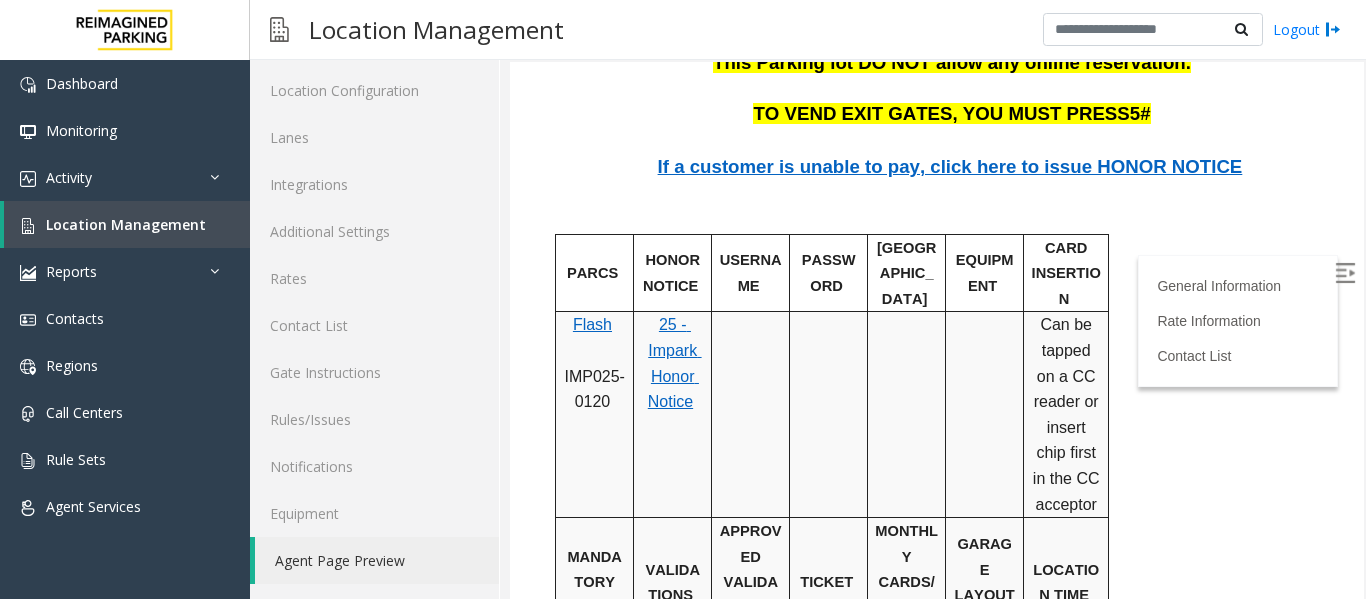 scroll, scrollTop: 2228, scrollLeft: 0, axis: vertical 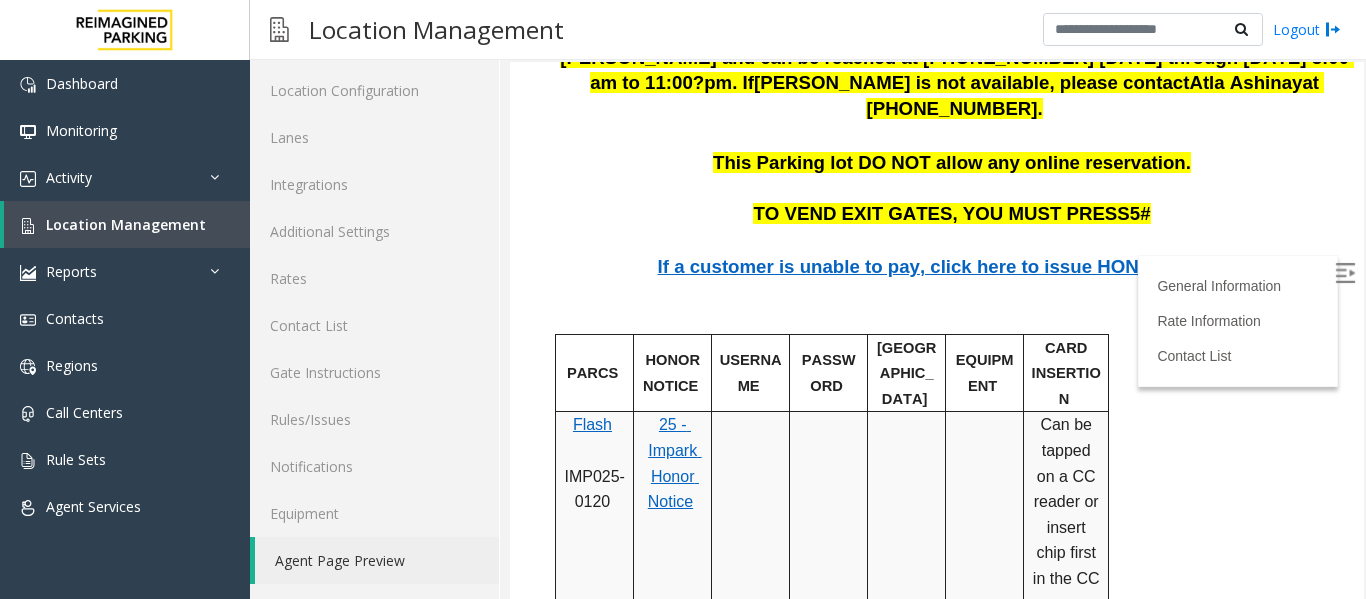 click on "If a customer is unable to pay, click here to issue HONOR NOTICE" at bounding box center (950, 266) 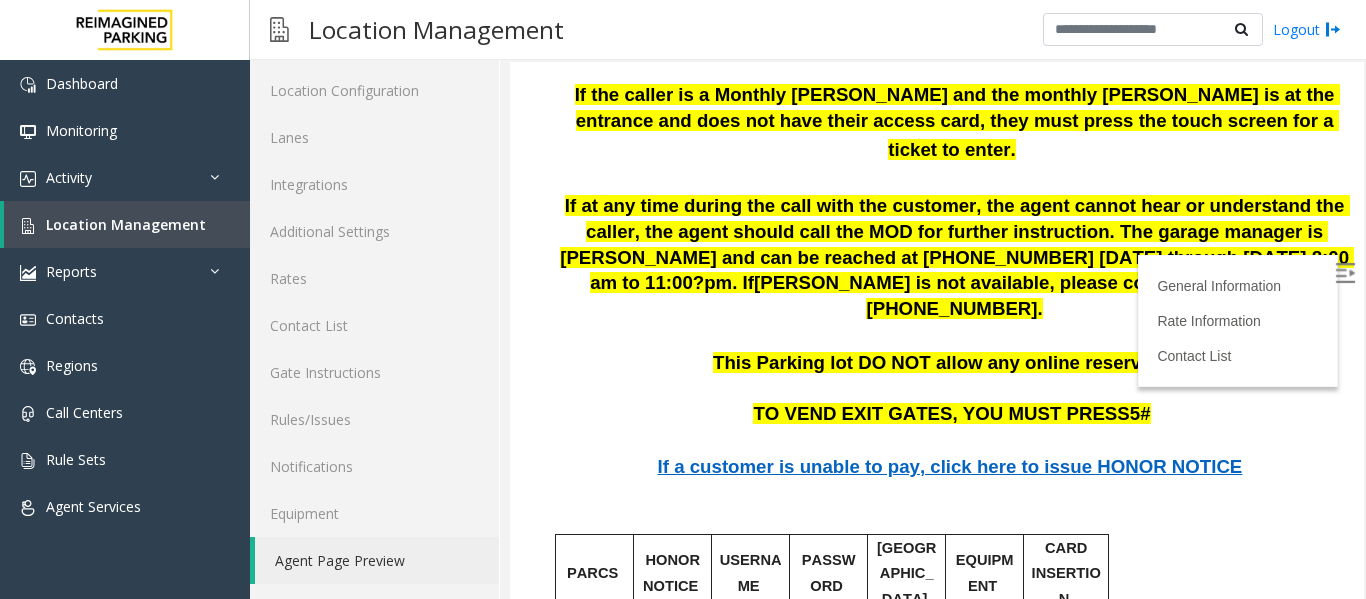 scroll, scrollTop: 2128, scrollLeft: 0, axis: vertical 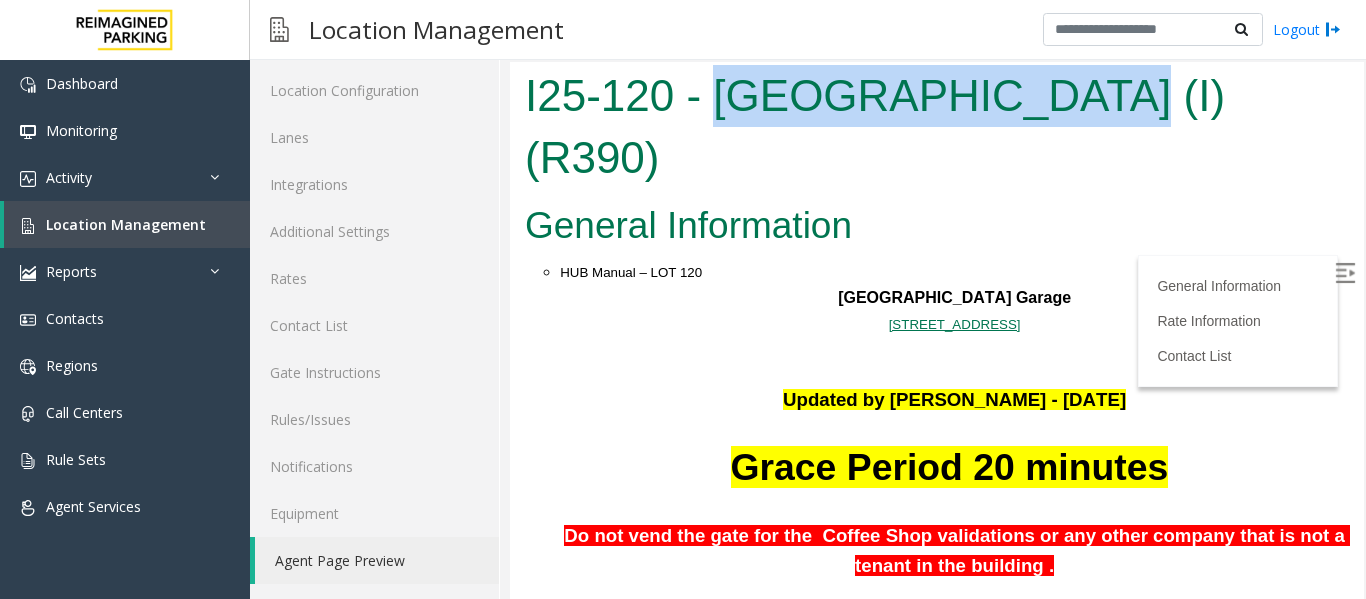 drag, startPoint x: 708, startPoint y: 85, endPoint x: 1083, endPoint y: 85, distance: 375 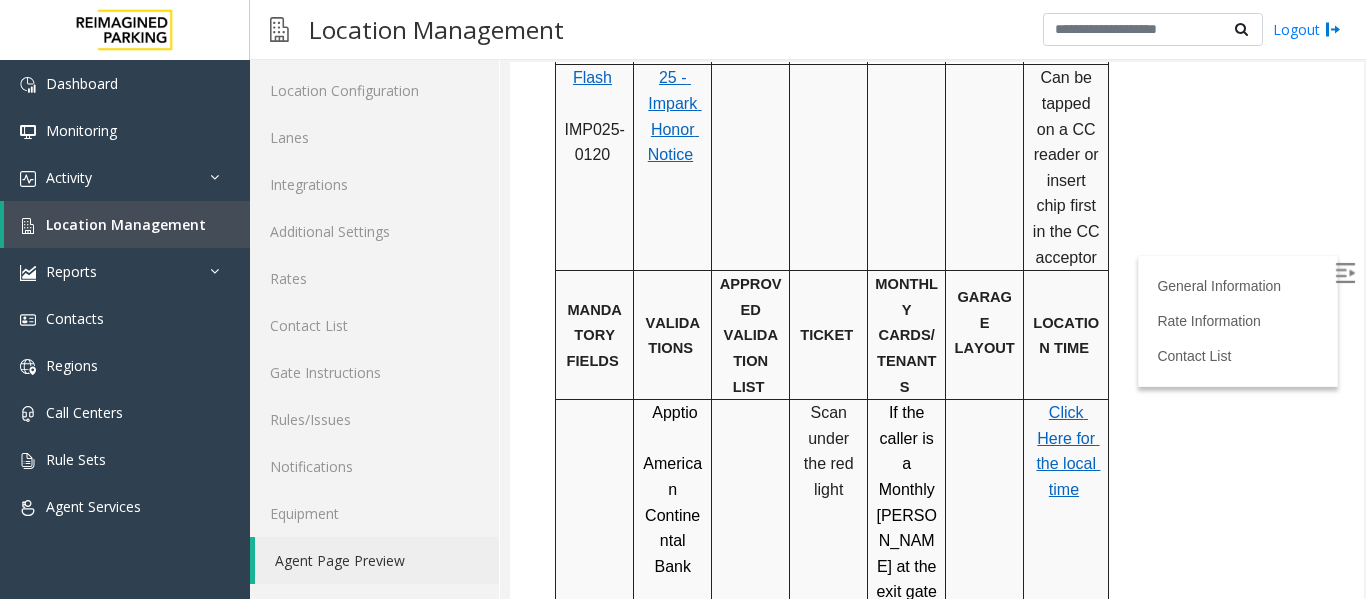 scroll, scrollTop: 2600, scrollLeft: 0, axis: vertical 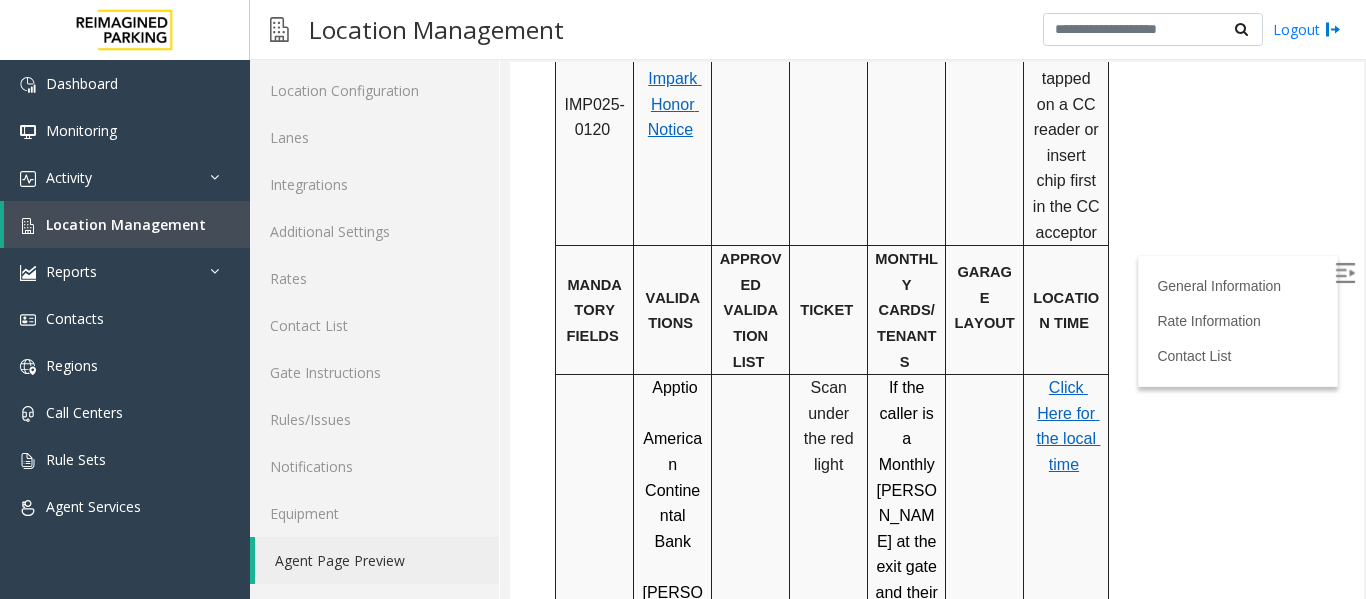 click on "Click Here for" at bounding box center (1066, 400) 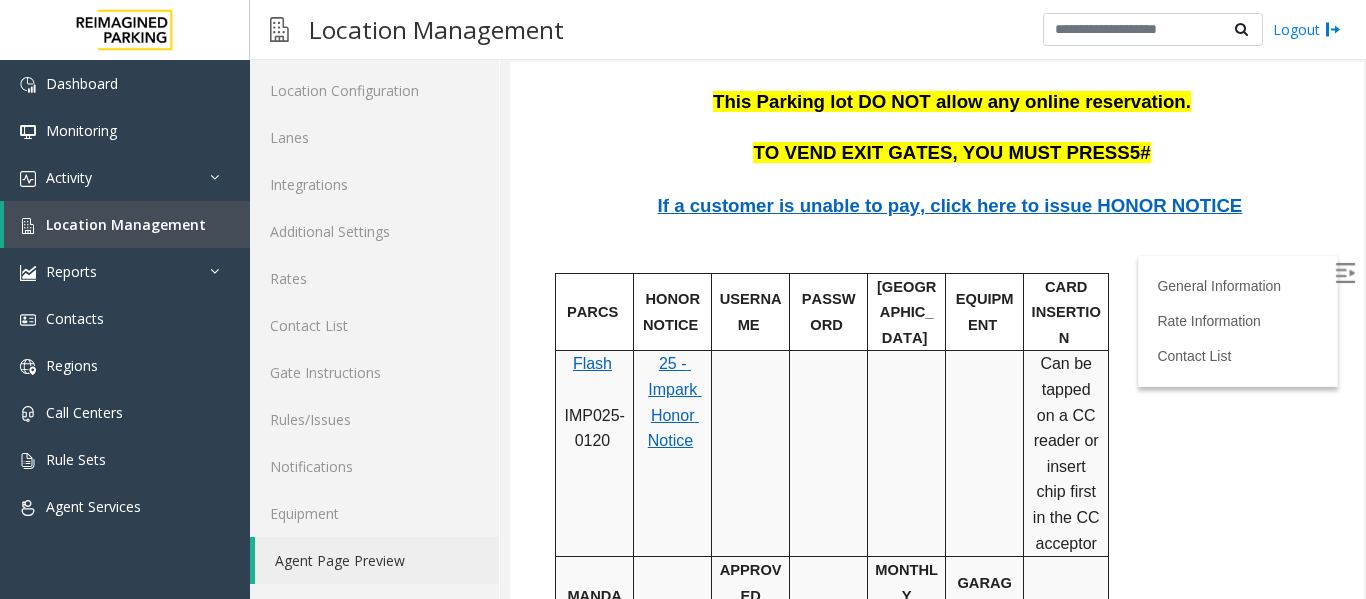 scroll, scrollTop: 2400, scrollLeft: 0, axis: vertical 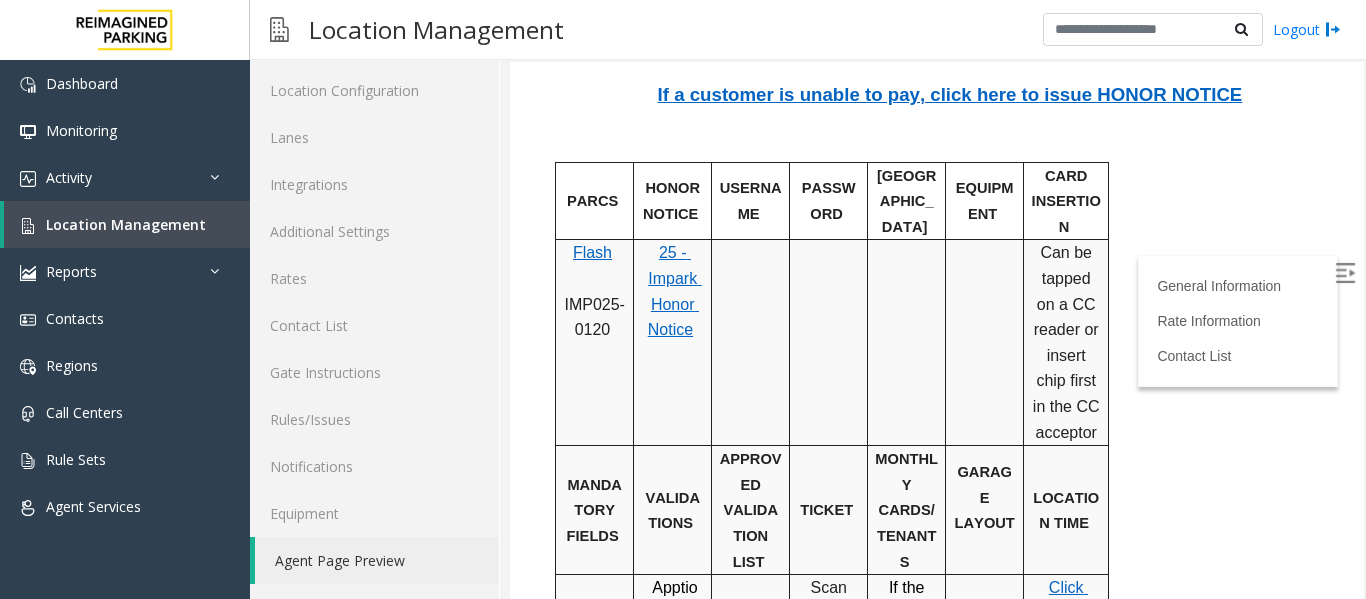 click on "the local time" at bounding box center [1068, 651] 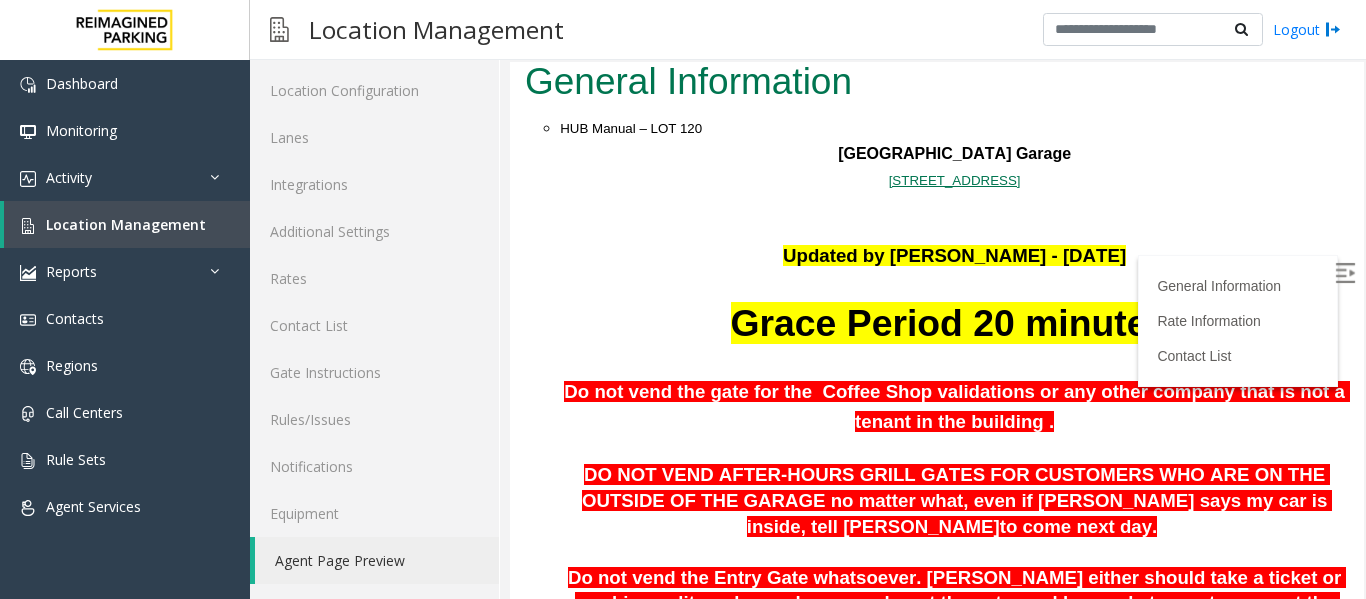 scroll, scrollTop: 0, scrollLeft: 0, axis: both 